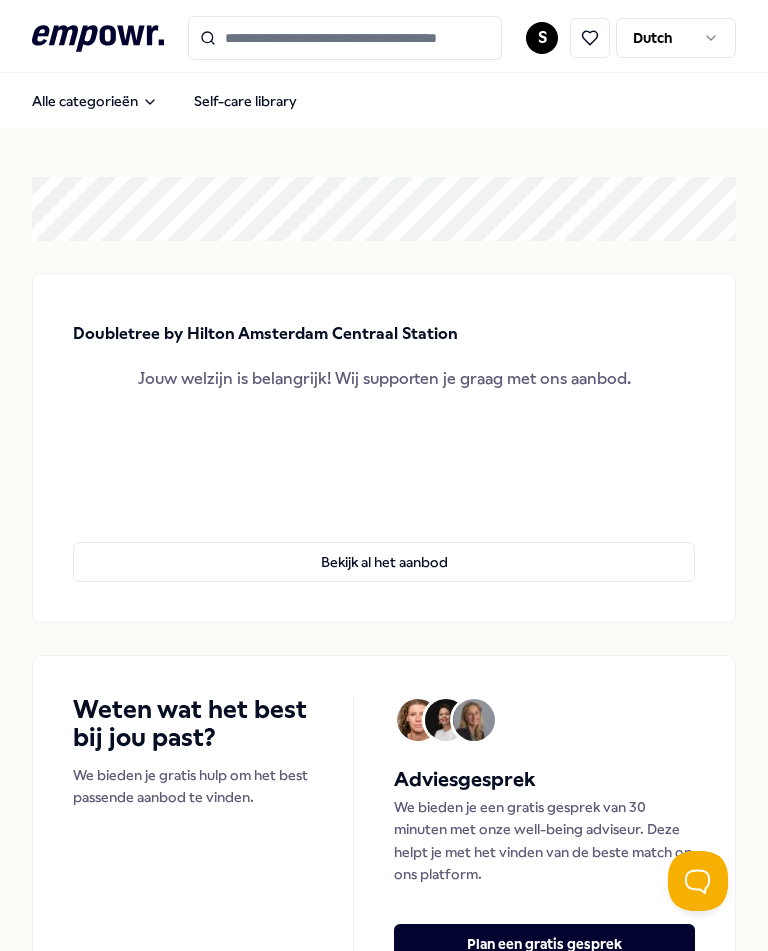 scroll, scrollTop: 0, scrollLeft: 0, axis: both 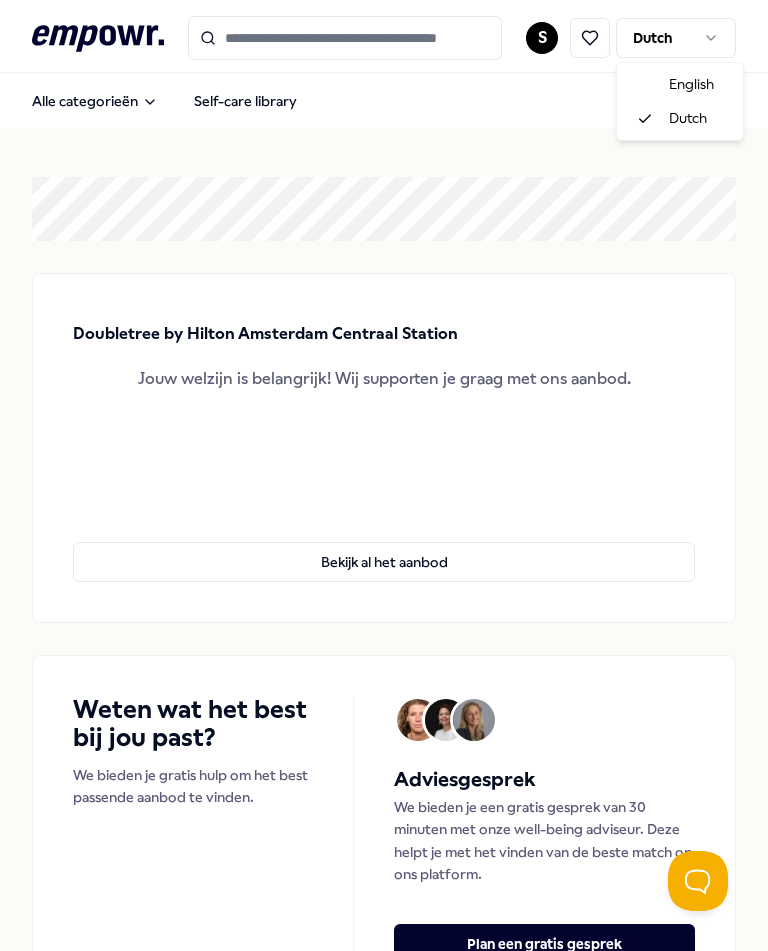 click on ".empowr-logo_svg__cls-1{fill:#03032f} S Dutch Alle categorieën   Self-care library Doubletree by Hilton Amsterdam Centraal Station Jouw welzijn is belangrijk! Wij supporten je graag met ons aanbod. Bekijk al het aanbod Weten wat het best bij jou past? We bieden je gratis hulp om het best passende aanbod te vinden. Adviesgesprek We bieden je een gratis gesprek van 30 minuten met onze well-being adviseur. Deze helpt je met het vinden van de beste match op ons platform. Plan een gratis gesprek Categorieën Coaching Psychologen Adem Slaap Mindfulness & Meditatie Ontspanning Voeding & Levensstijl Beweging Financieel Boeken Managers Coaching Psychologen Adem Slaap Mindfulness & Meditatie Ontspanning Voeding & Levensstijl Beweging Financieel Boeken Managers Aanbevolen Voeding & Levensstijl Online Producten, Boeken & Apps  RenewMyDay Renewmyday biedt persoonlijke programma's en groepsondersteuning voor mentale
veerkracht en vitaliteit. Engels, Nederlands Vanaf  € 160,- Voeding & Levensstijl A. Vogel: Supplementen" at bounding box center (384, 475) 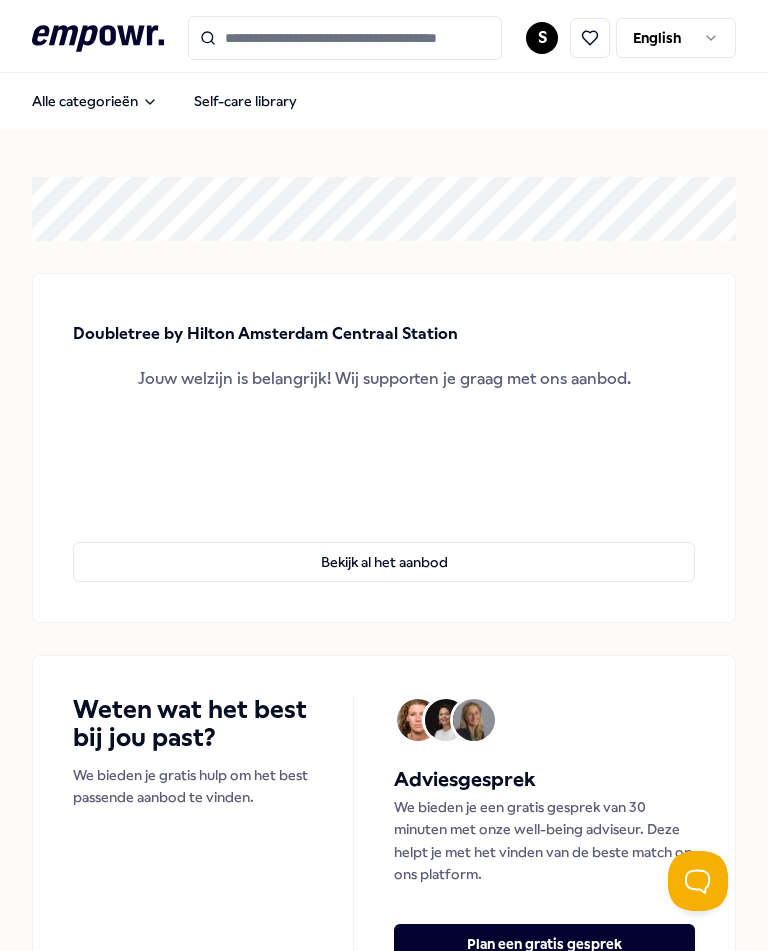 click on "Alle categorieën   Self-care library" at bounding box center [384, 101] 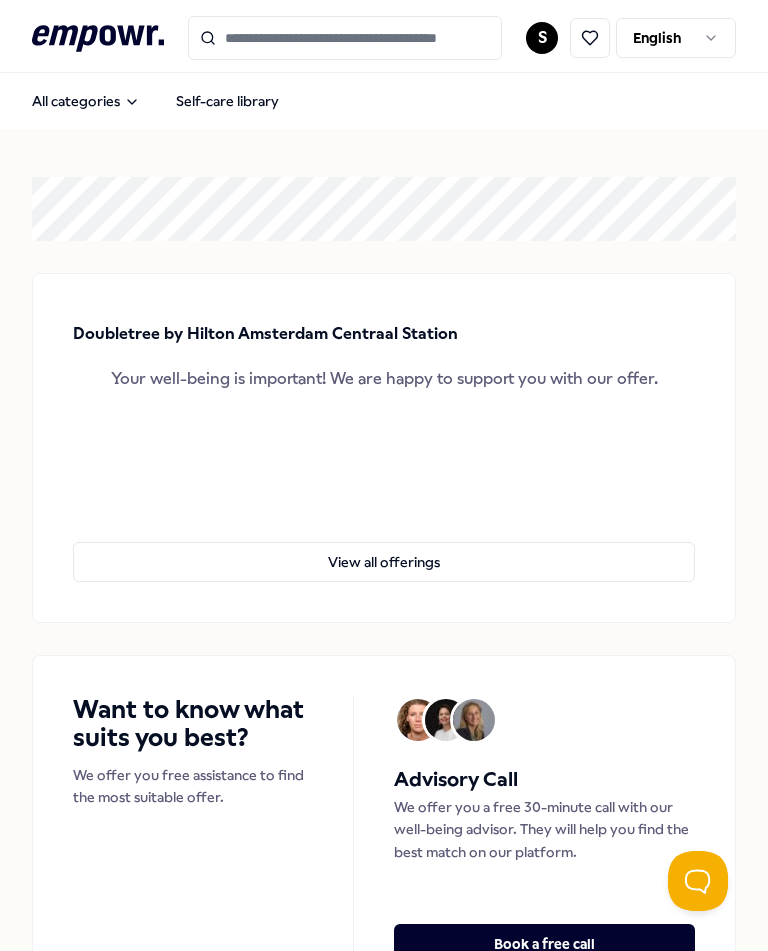 scroll, scrollTop: 0, scrollLeft: 0, axis: both 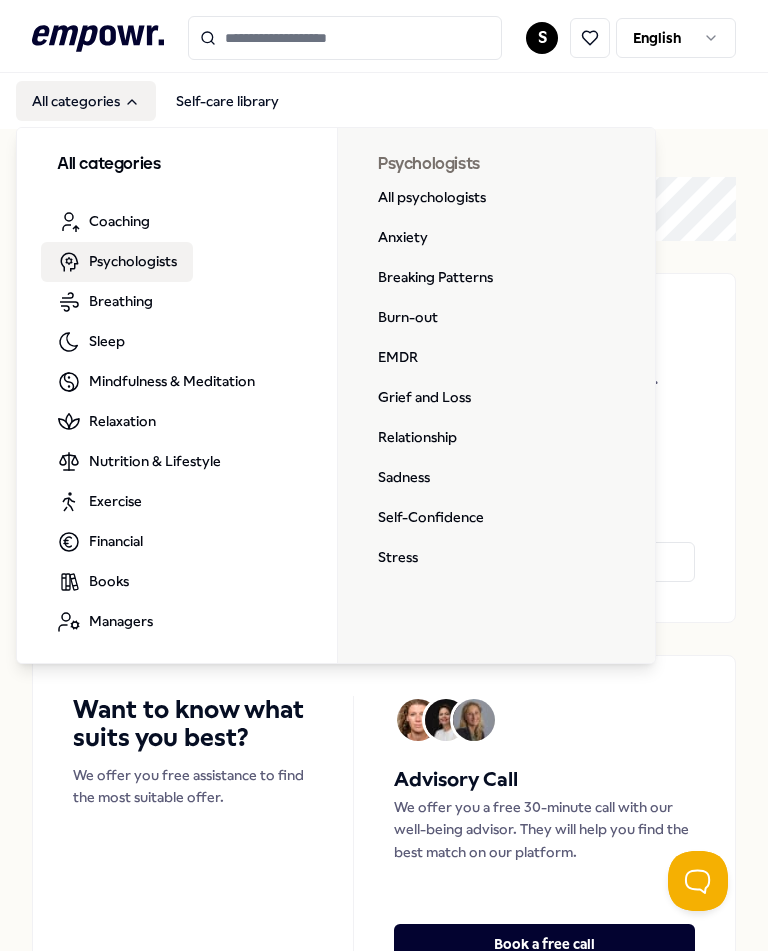 click on "All   psychologists" at bounding box center [432, 198] 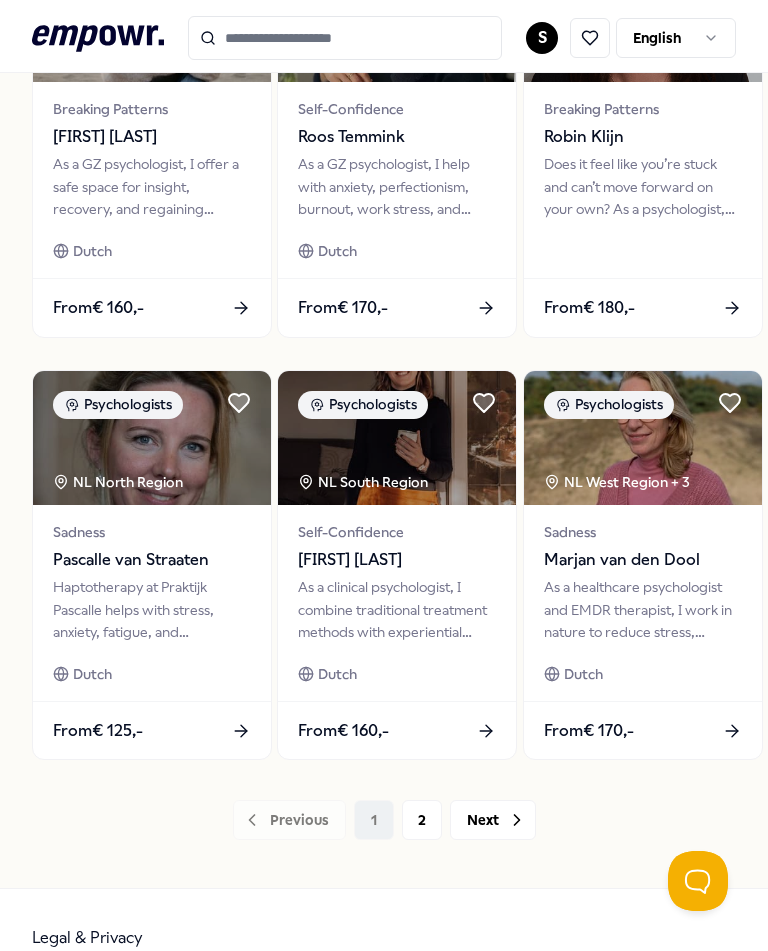 scroll, scrollTop: 1152, scrollLeft: 0, axis: vertical 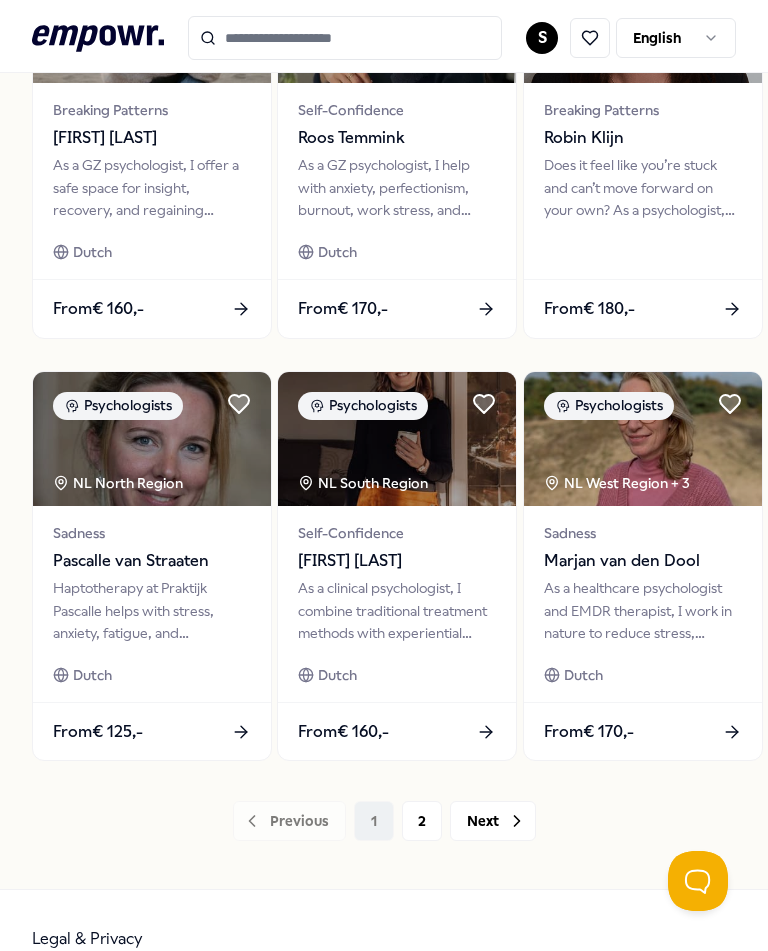 click on "2" at bounding box center (422, 821) 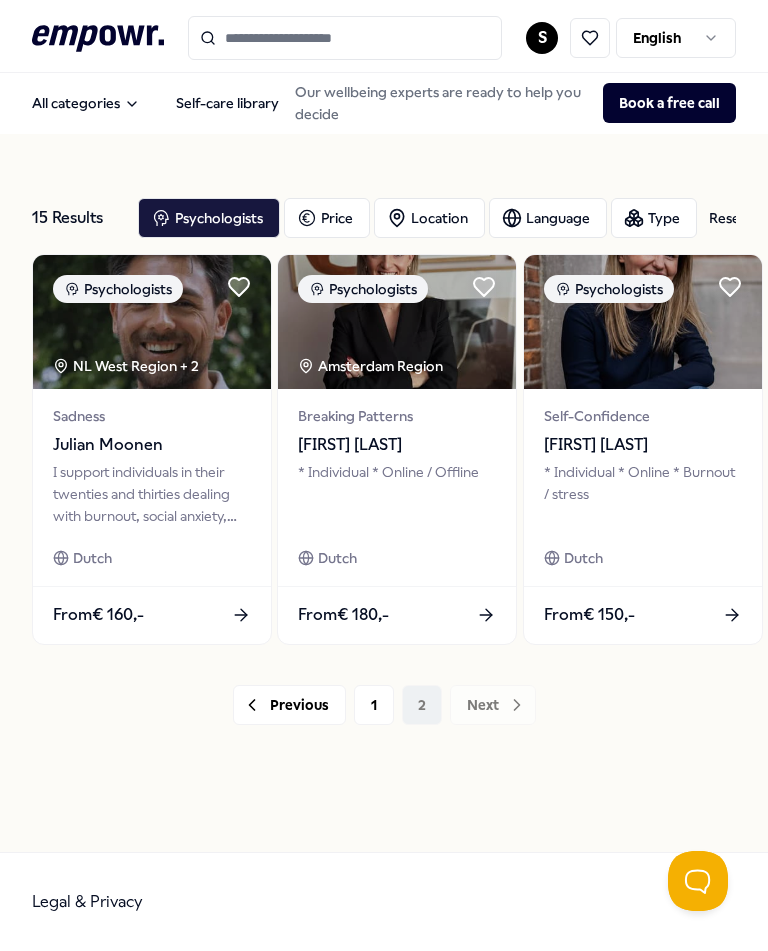 scroll, scrollTop: 0, scrollLeft: 0, axis: both 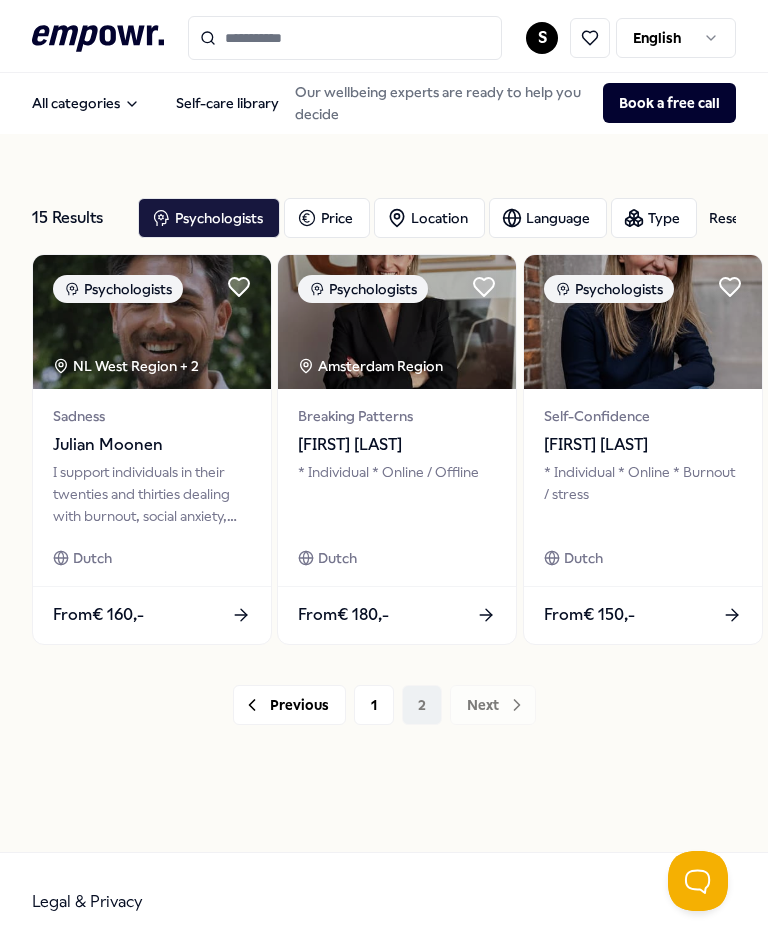 click on "All categories" at bounding box center [86, 103] 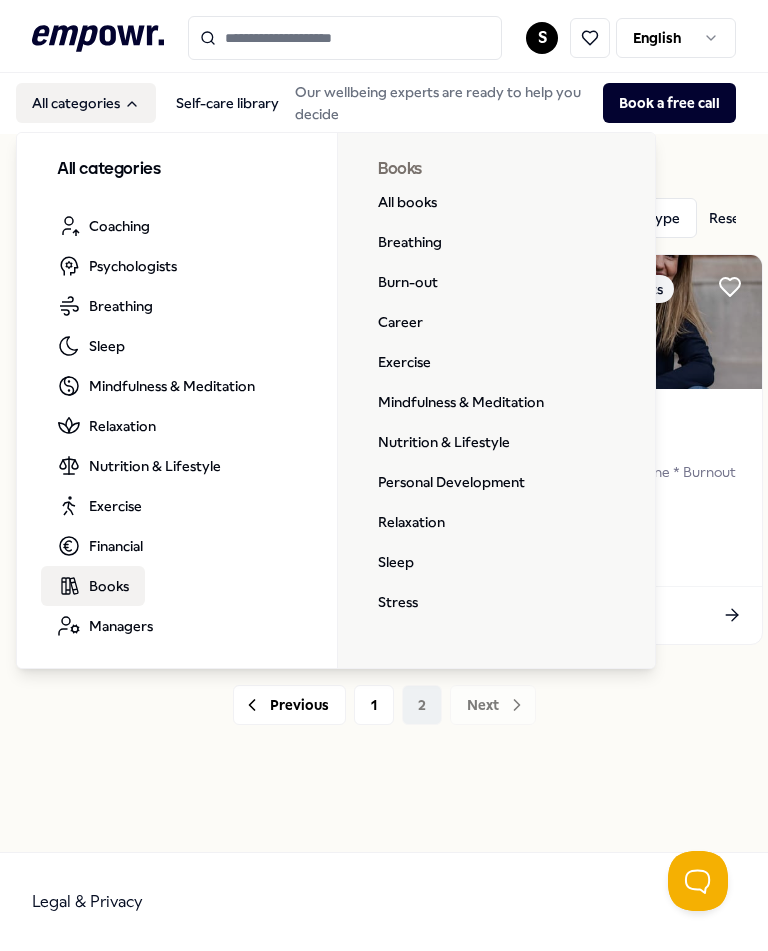 click on "All   books" at bounding box center (407, 202) 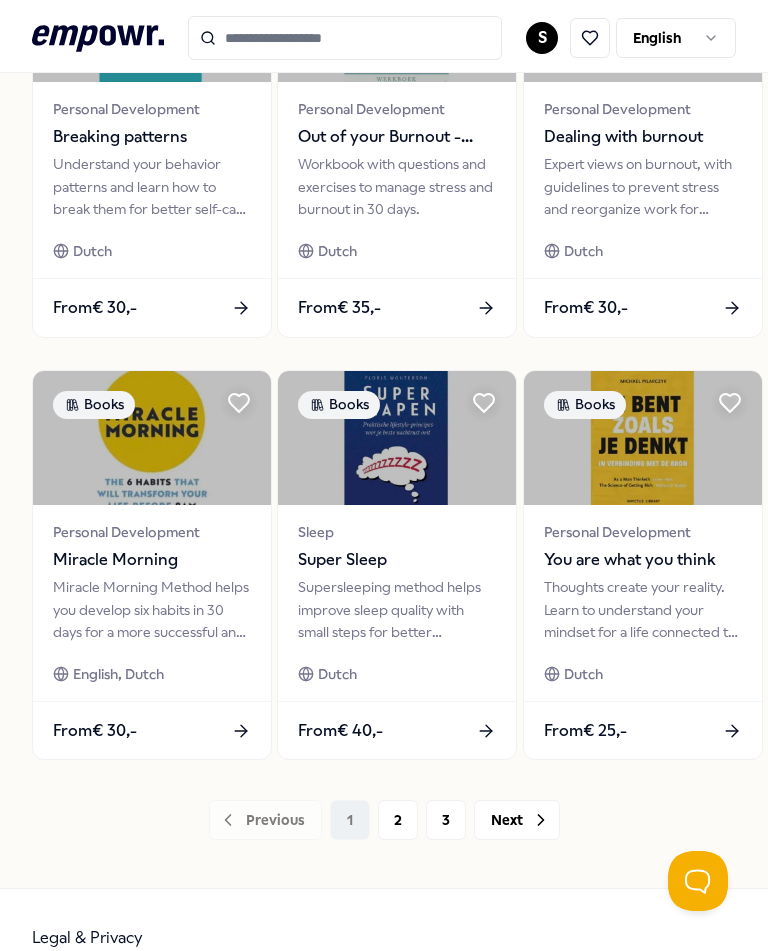 scroll, scrollTop: 1152, scrollLeft: 0, axis: vertical 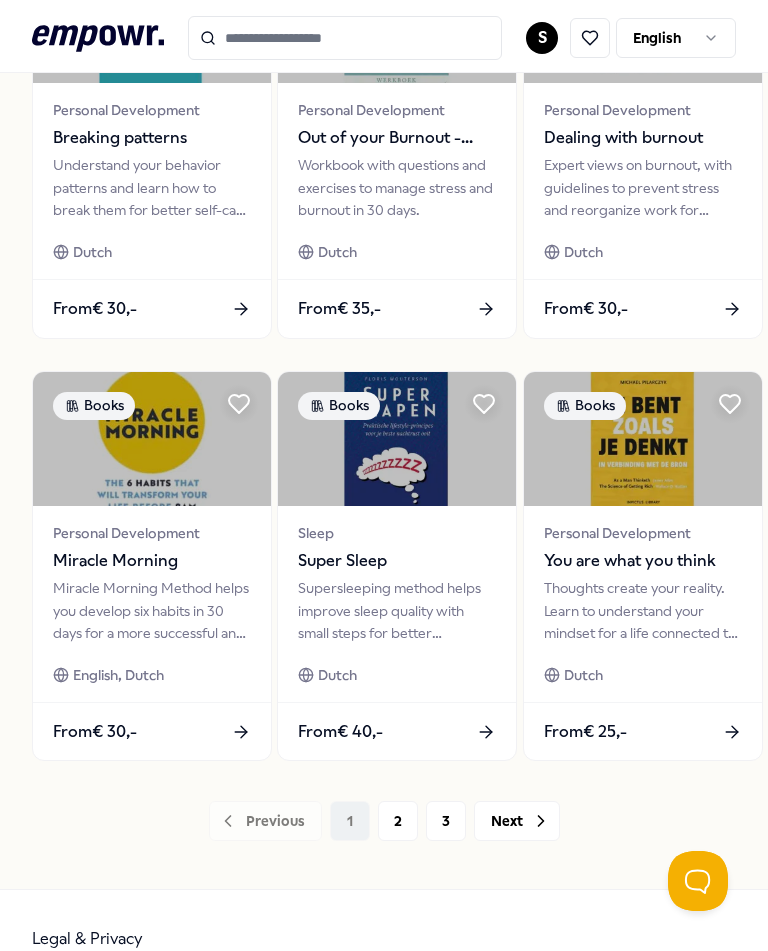 click on "2" at bounding box center (398, 821) 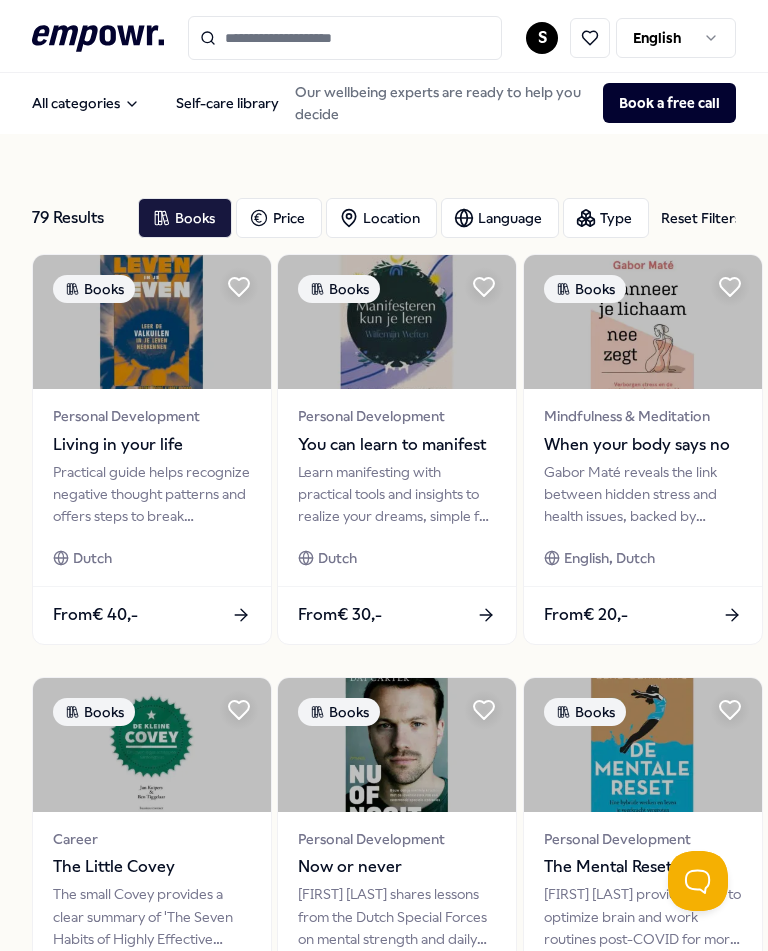 scroll, scrollTop: 0, scrollLeft: 0, axis: both 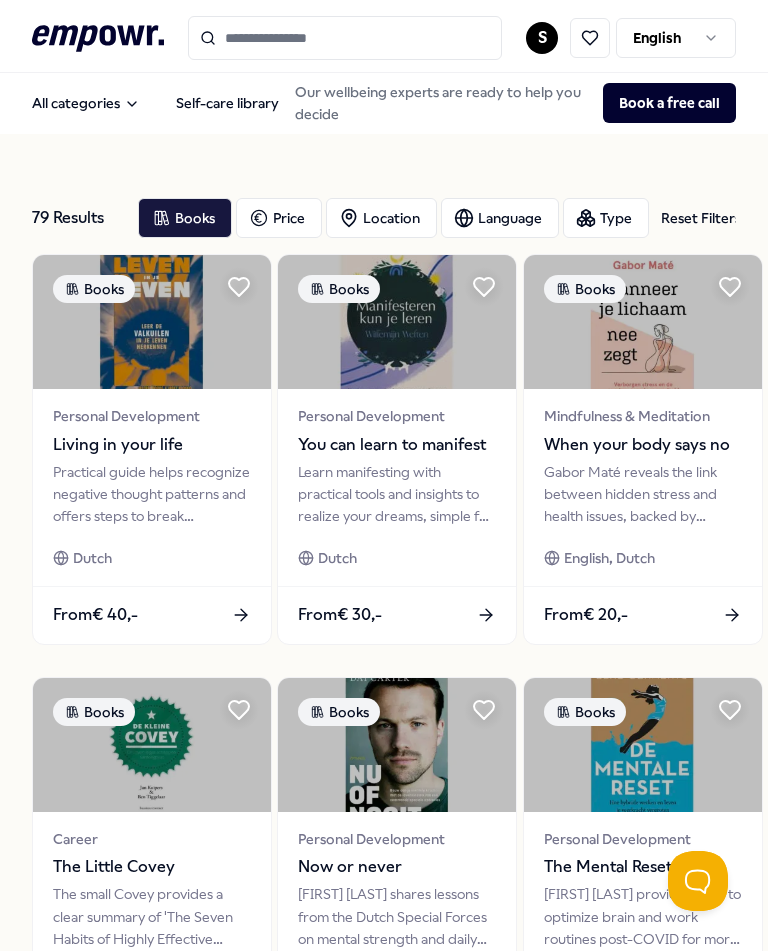 click on "Language" at bounding box center [500, 218] 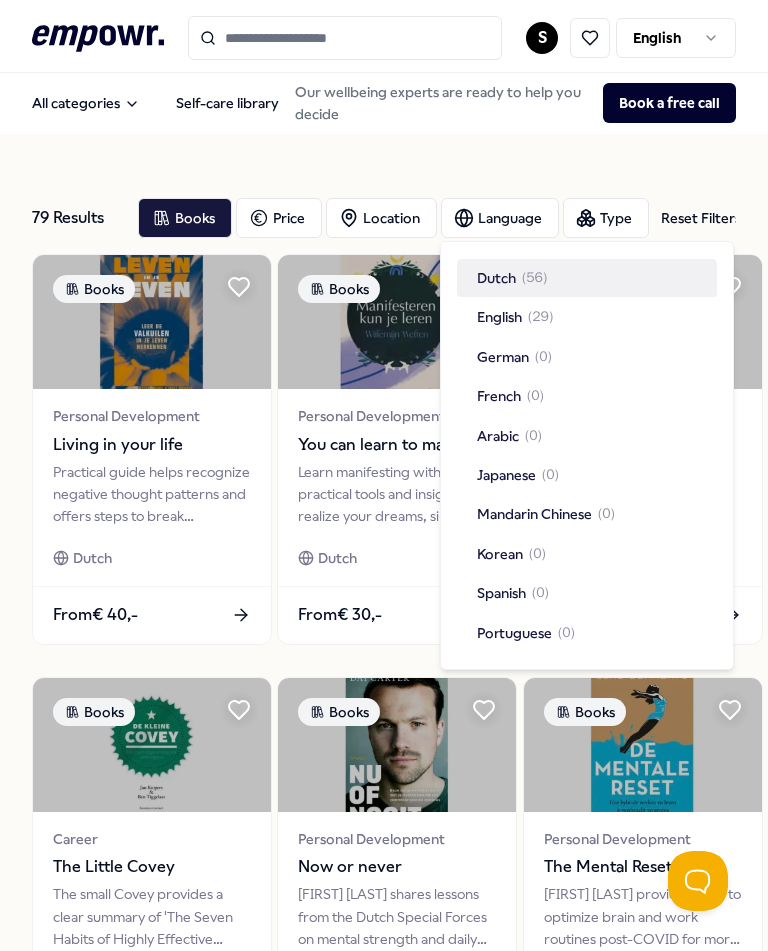 click on "( 29 )" at bounding box center (540, 317) 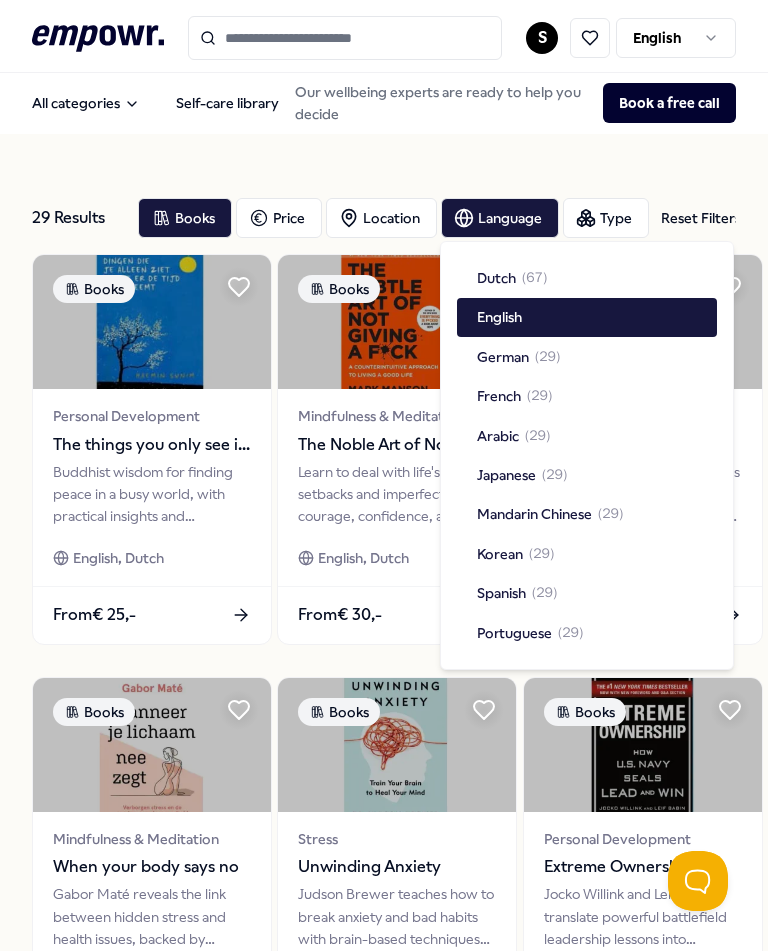 click on "29 Results Reset Filters Books Price Location Language Type Reset Filters Books Personal Development The things you only see if you take your time Buddhist wisdom for finding peace in a busy world, with practical insights and
mindfulness. English, Dutch From  € 25,- Books Mindfulness & Meditation The Noble Art of Not Giving a F*ck Learn to deal with life's setbacks and imperfections for courage, confidence,
and a liberating outlook. English, Dutch From  € 30,- Books Personal Development Miracle Morning Miracle Morning Method helps you develop six habits in 30 days for a more
successful and fulfilling life. English, Dutch From  € 30,- Books Mindfulness & Meditation When your body says no Gabor Maté reveals the link between hidden stress and health issues, backed by
scientific evidence and personal stories. English, Dutch From  € 20,- Books Stress Unwinding Anxiety Judson Brewer teaches how to break anxiety and bad habits with brain-based
techniques and mindfulness. English From  € 35,- Books 1" at bounding box center (384, 1088) 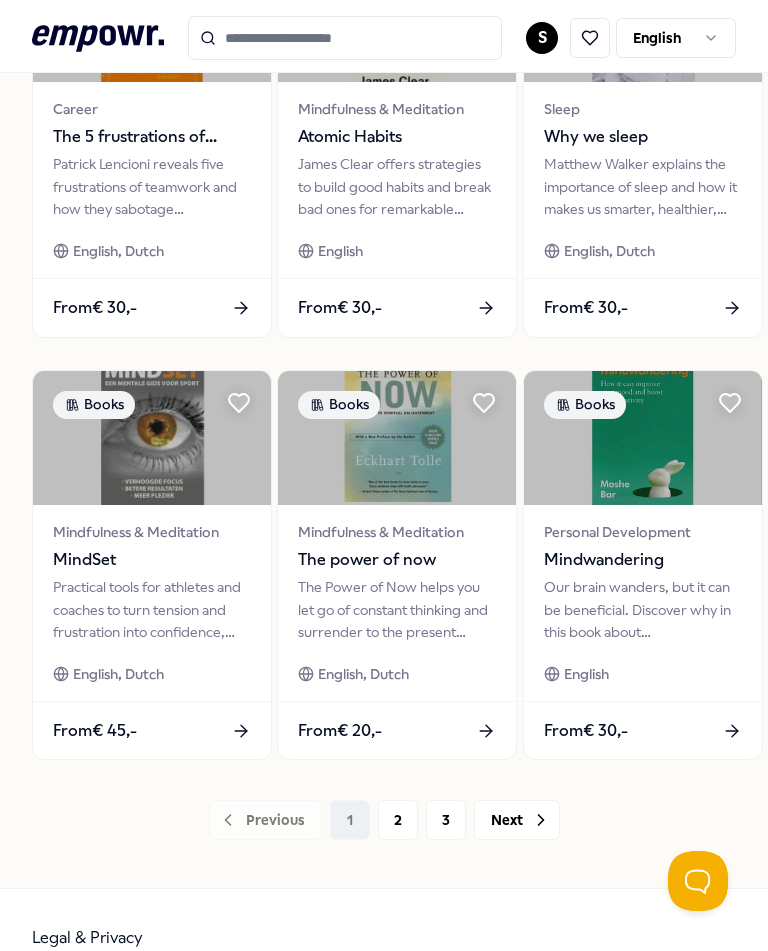 scroll, scrollTop: 1152, scrollLeft: 0, axis: vertical 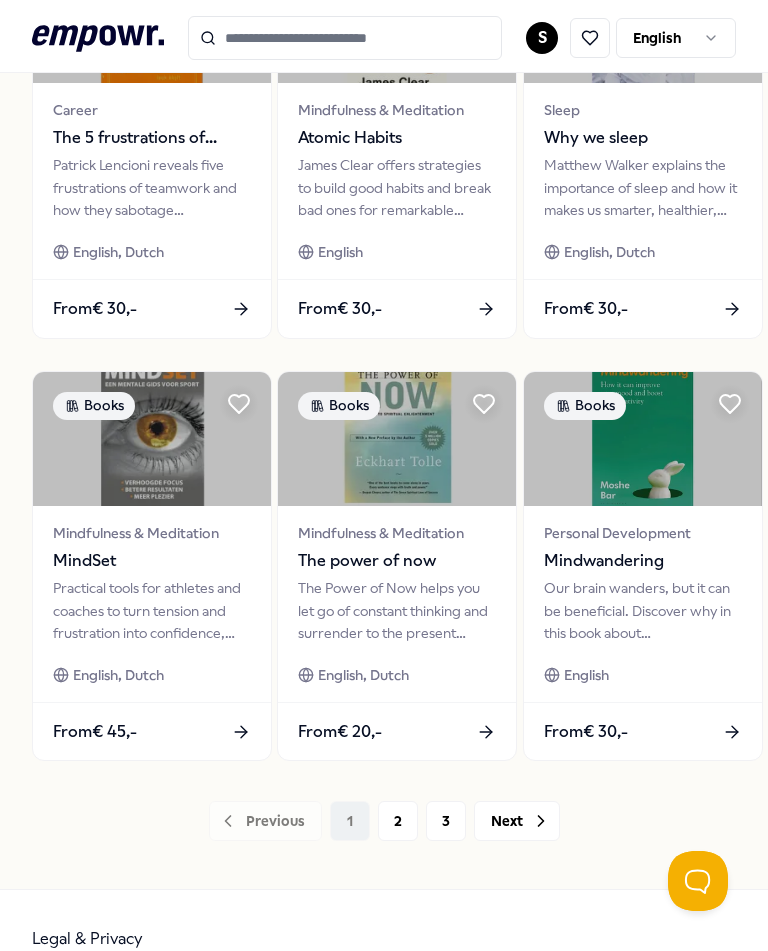 click on "3" at bounding box center [446, 821] 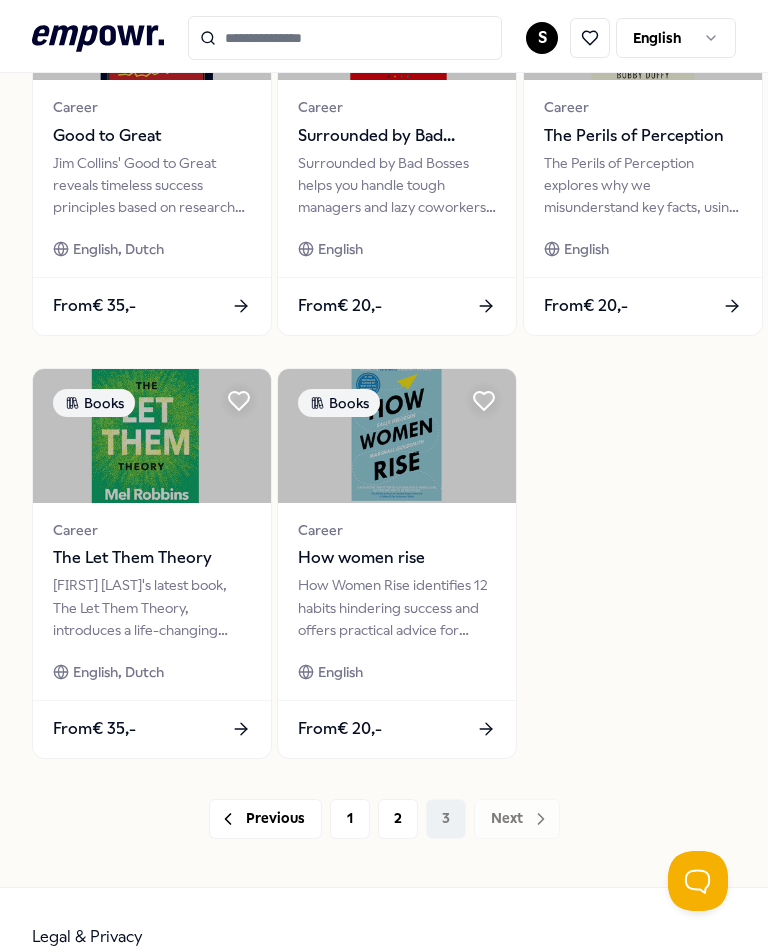 scroll, scrollTop: 308, scrollLeft: 0, axis: vertical 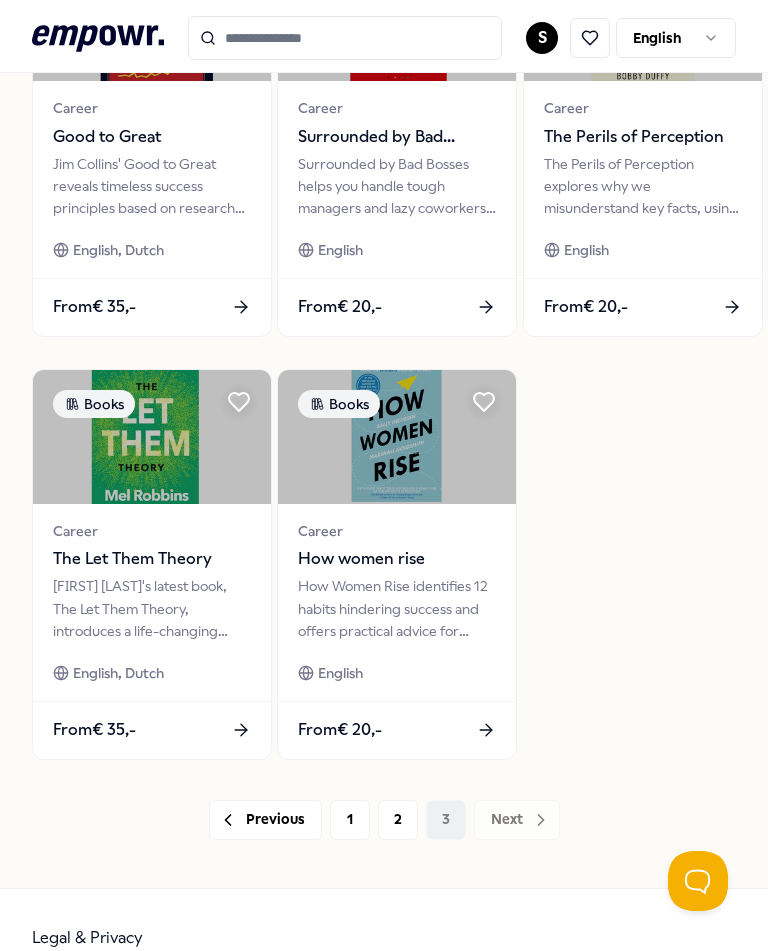 click on "1" at bounding box center (350, 820) 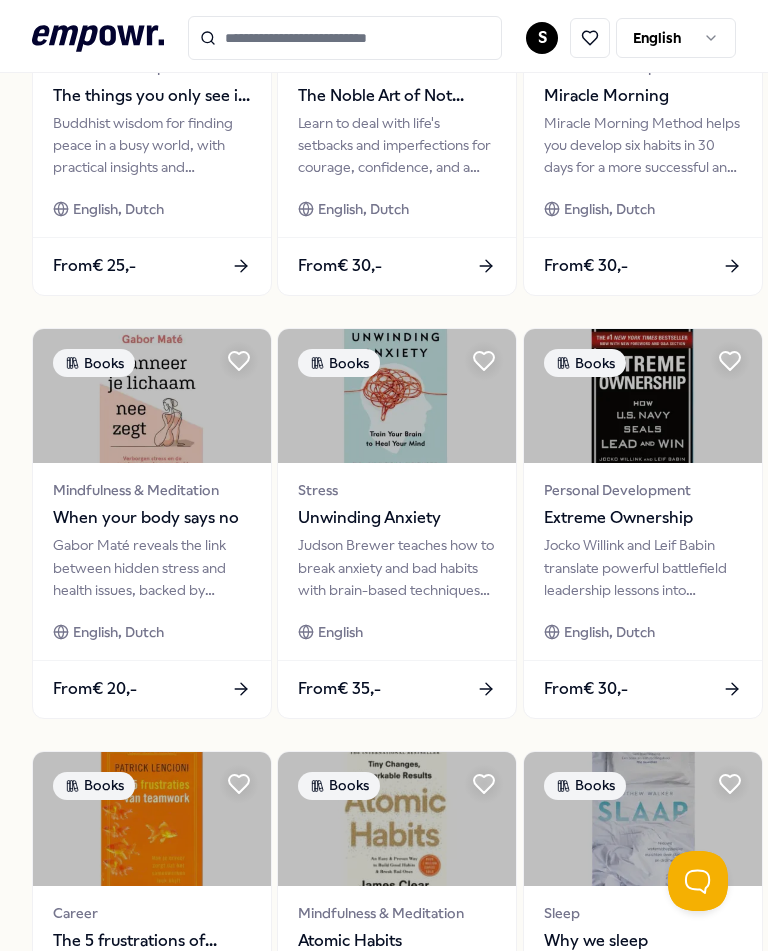 scroll, scrollTop: 350, scrollLeft: 0, axis: vertical 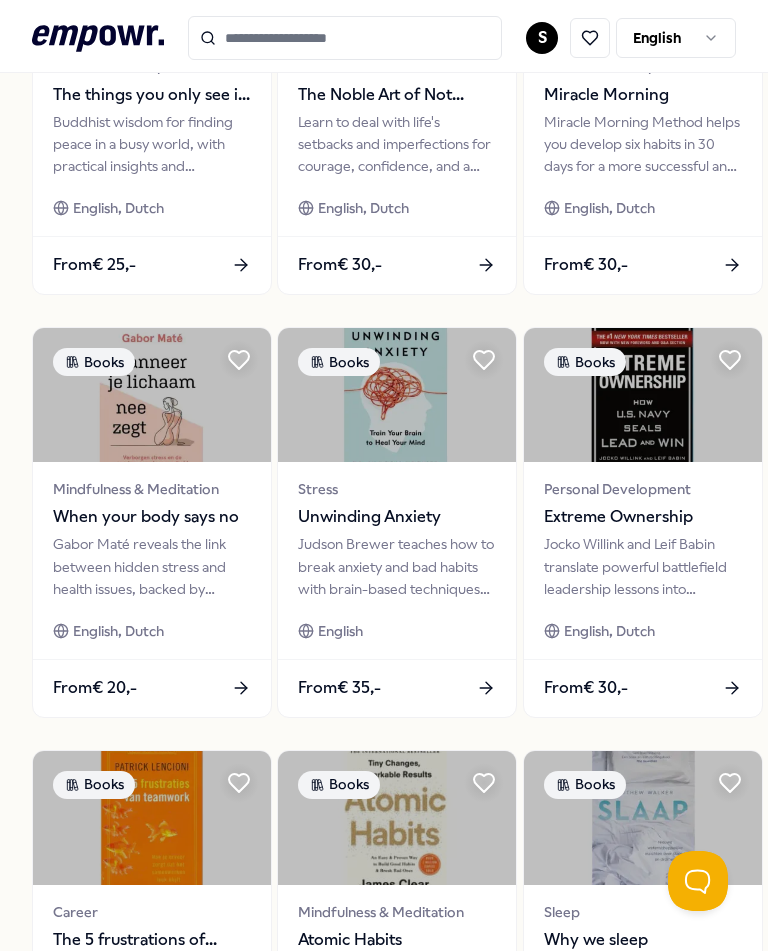 click on "Judson Brewer teaches how to break anxiety and bad habits with brain-based
techniques and mindfulness." at bounding box center [397, 566] 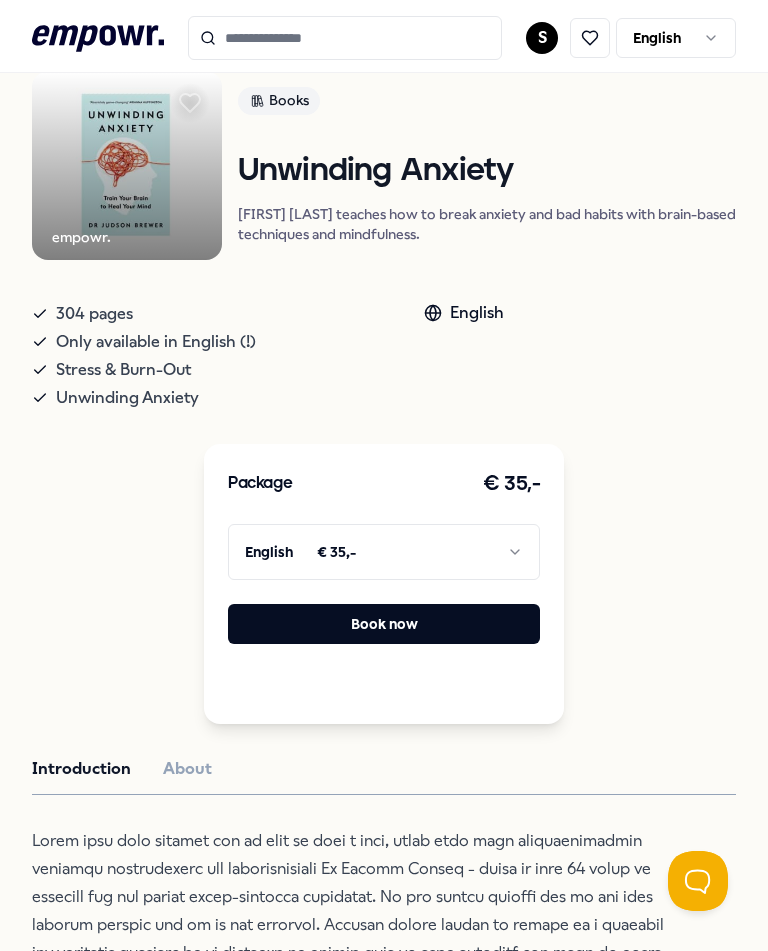 scroll, scrollTop: 156, scrollLeft: 0, axis: vertical 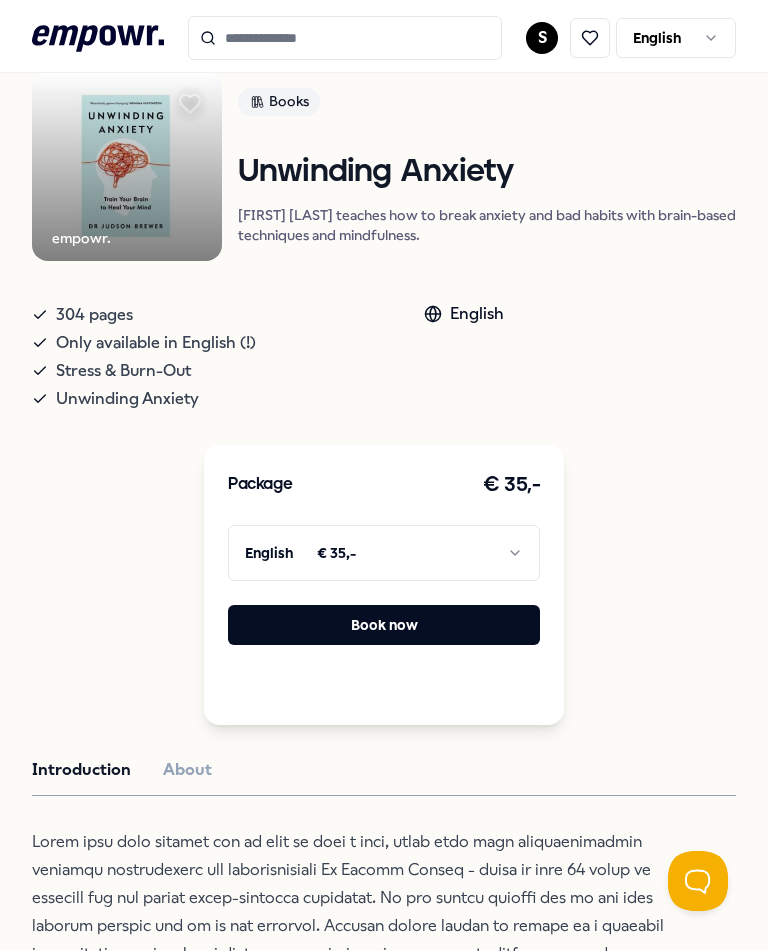 click on "Book now" at bounding box center (384, 625) 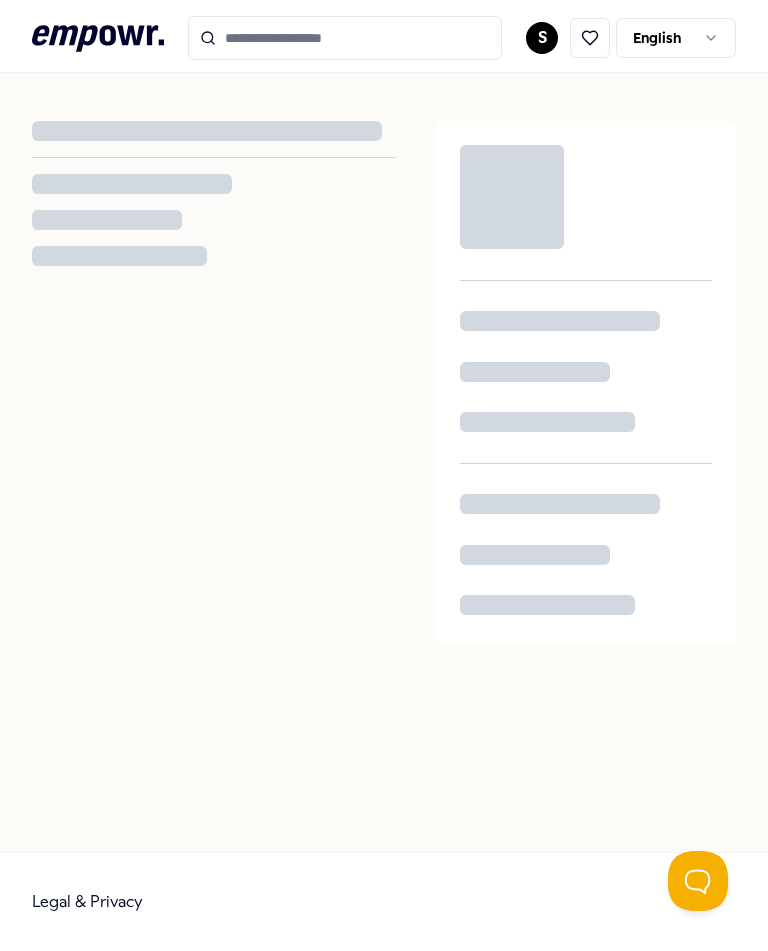 scroll, scrollTop: 0, scrollLeft: 0, axis: both 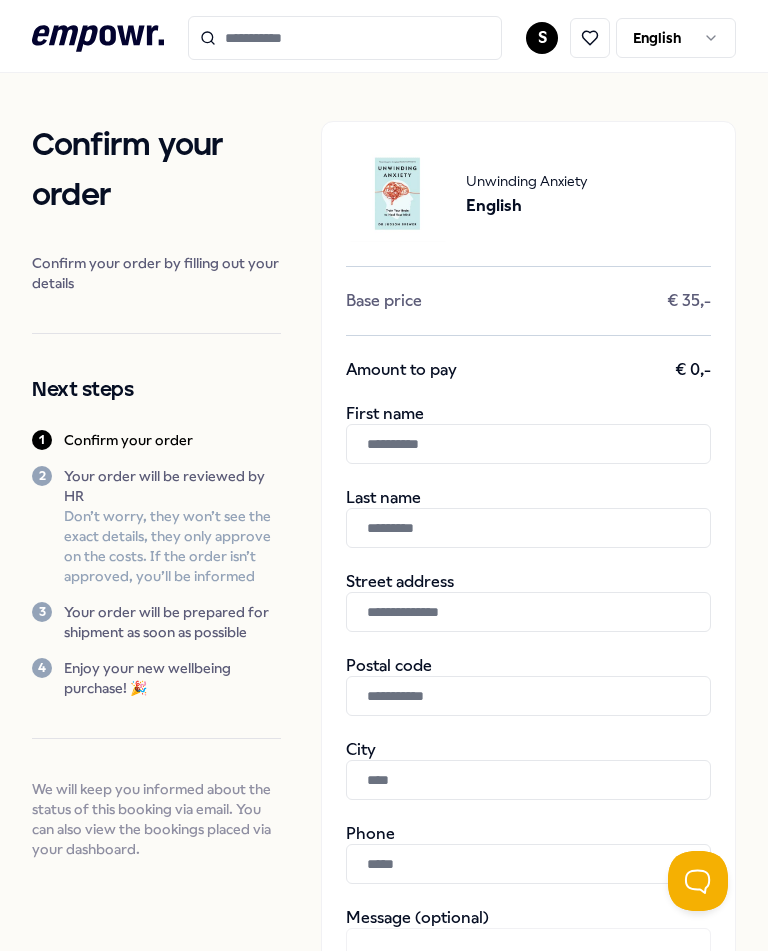 click at bounding box center (528, 444) 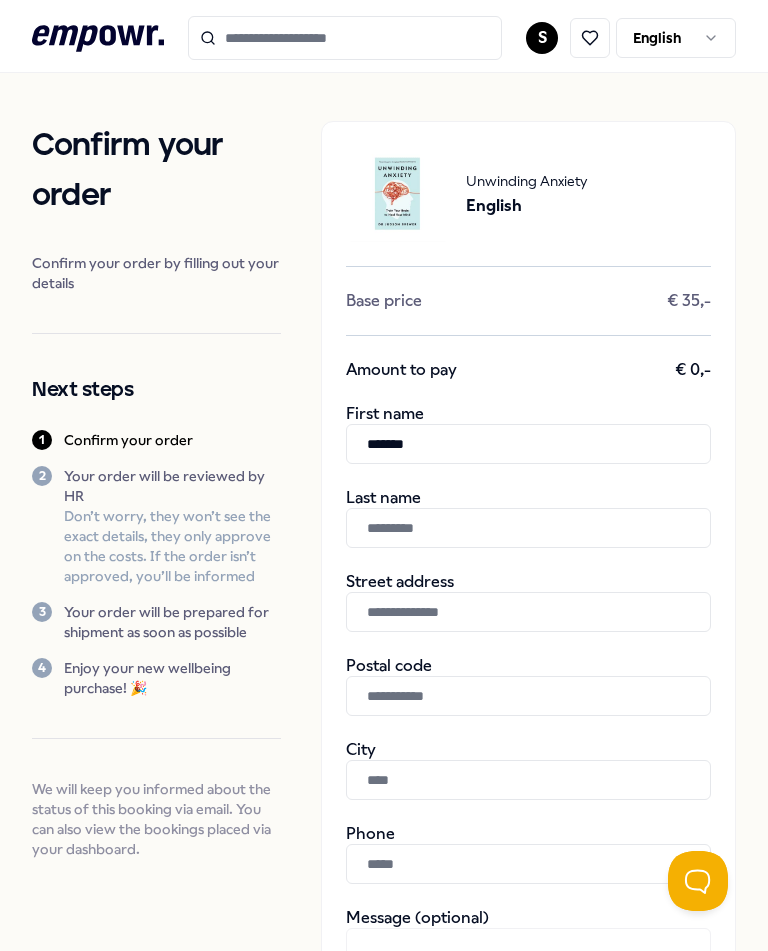 type on "******" 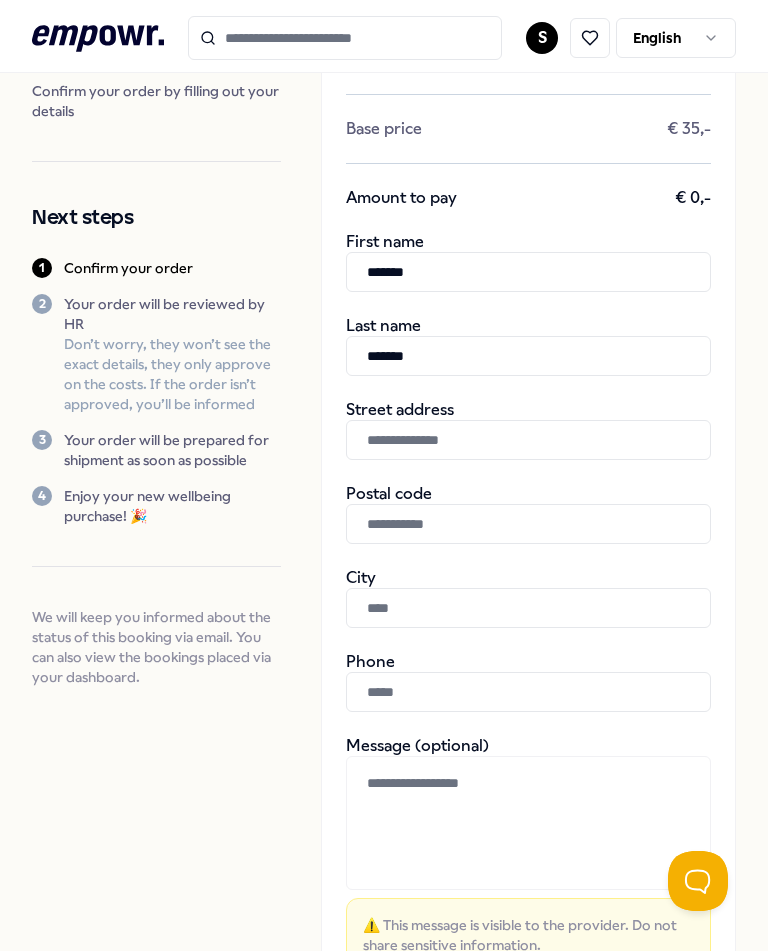 scroll, scrollTop: 170, scrollLeft: 0, axis: vertical 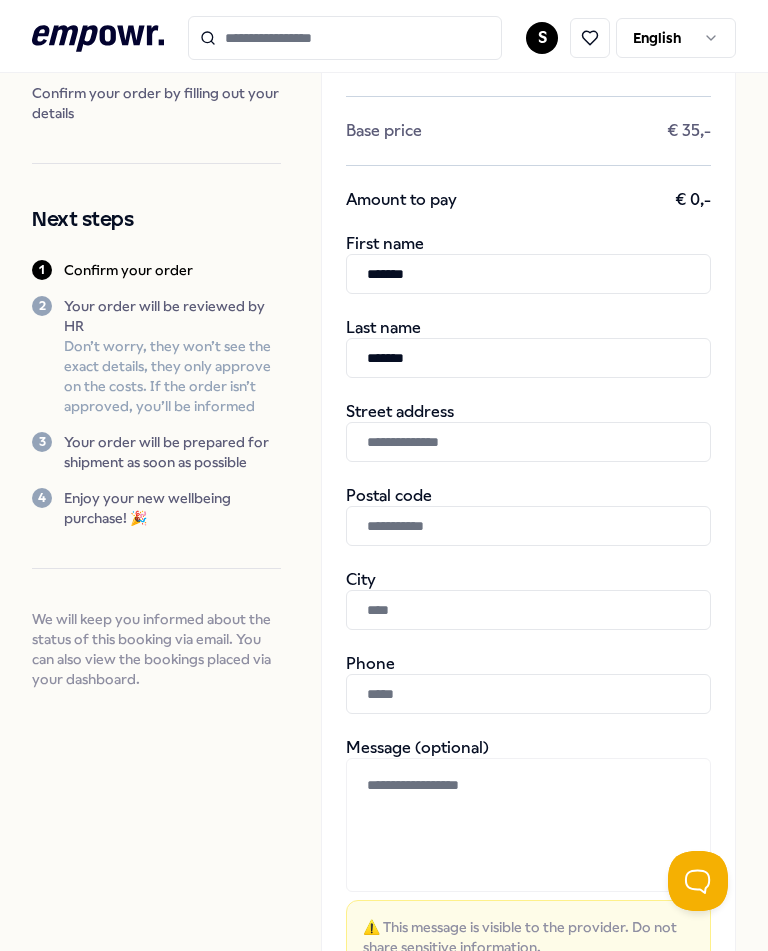 type on "*******" 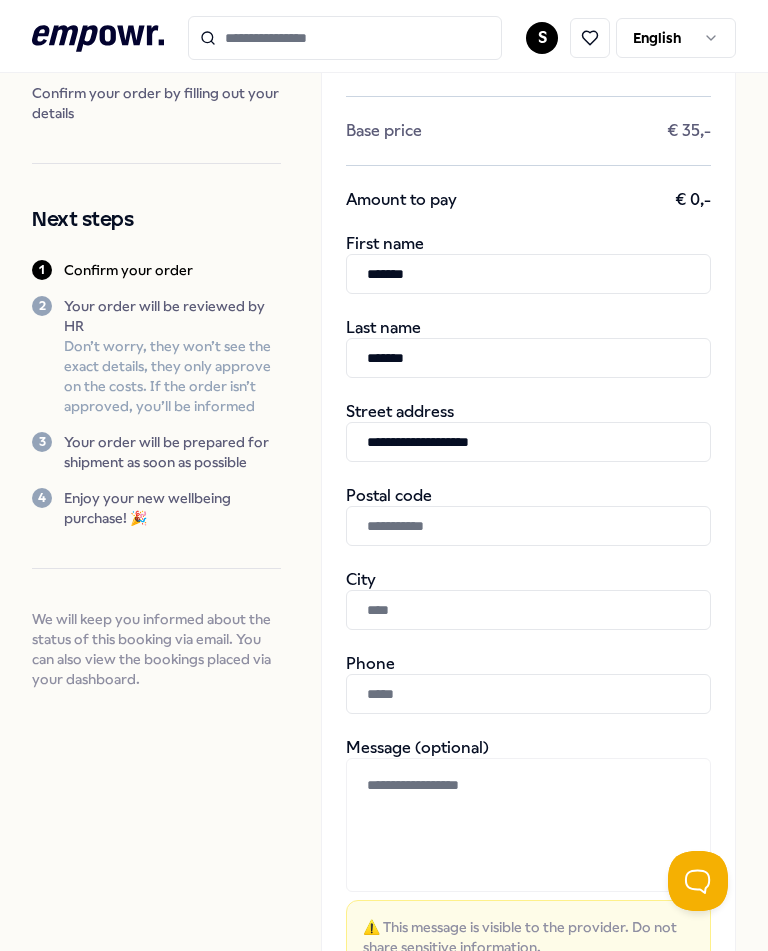 type on "**********" 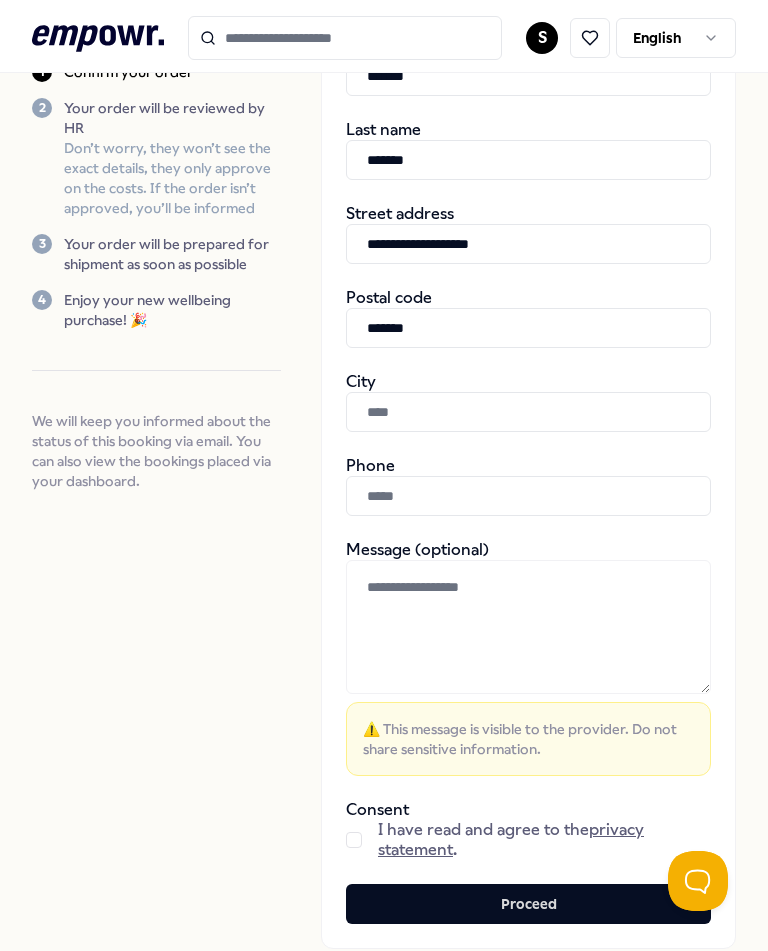 scroll, scrollTop: 374, scrollLeft: 0, axis: vertical 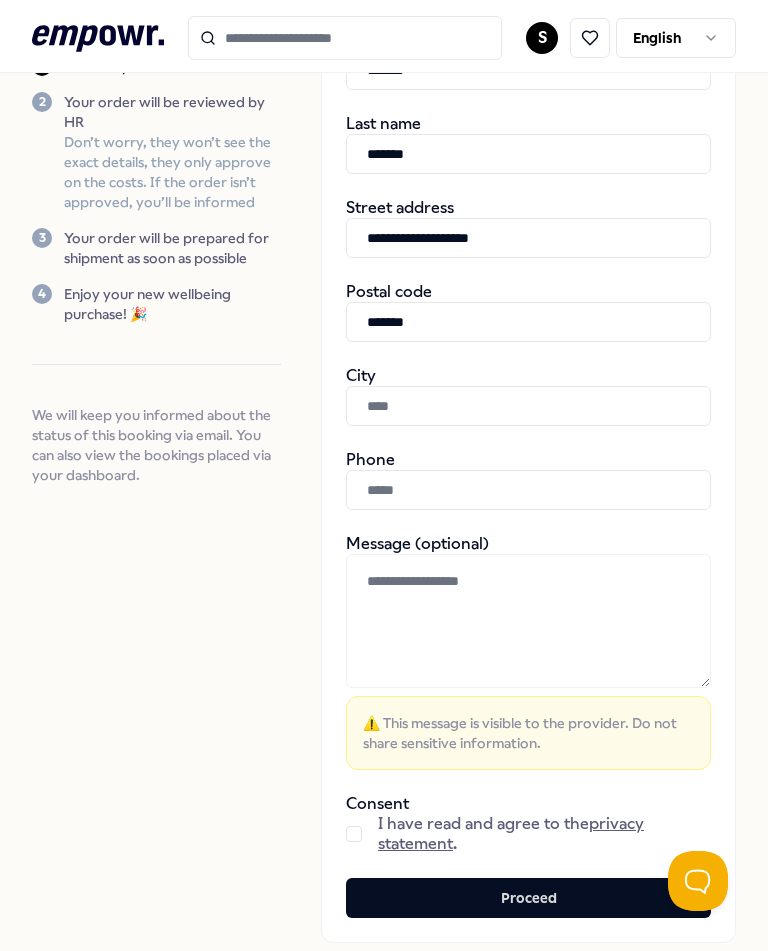 type on "*******" 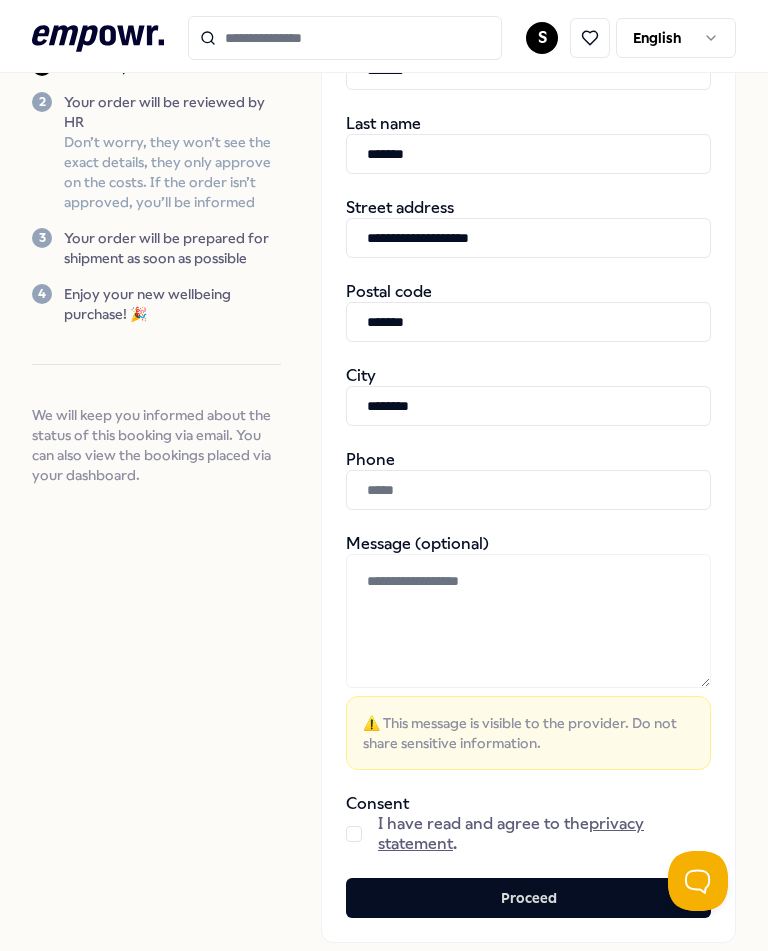 type on "********" 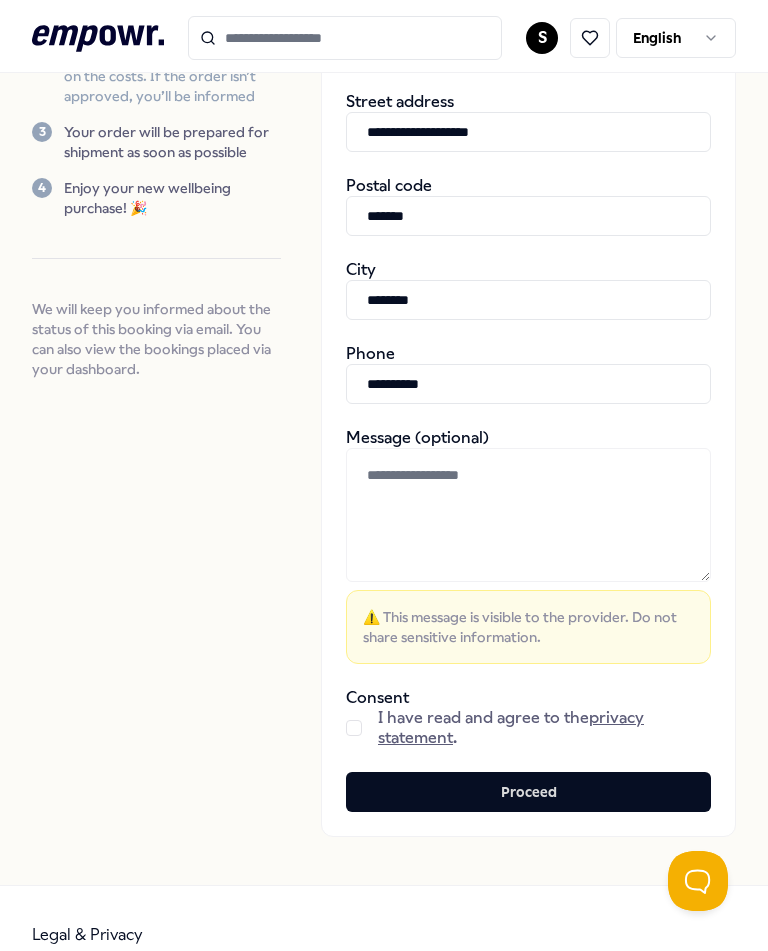 scroll, scrollTop: 479, scrollLeft: 0, axis: vertical 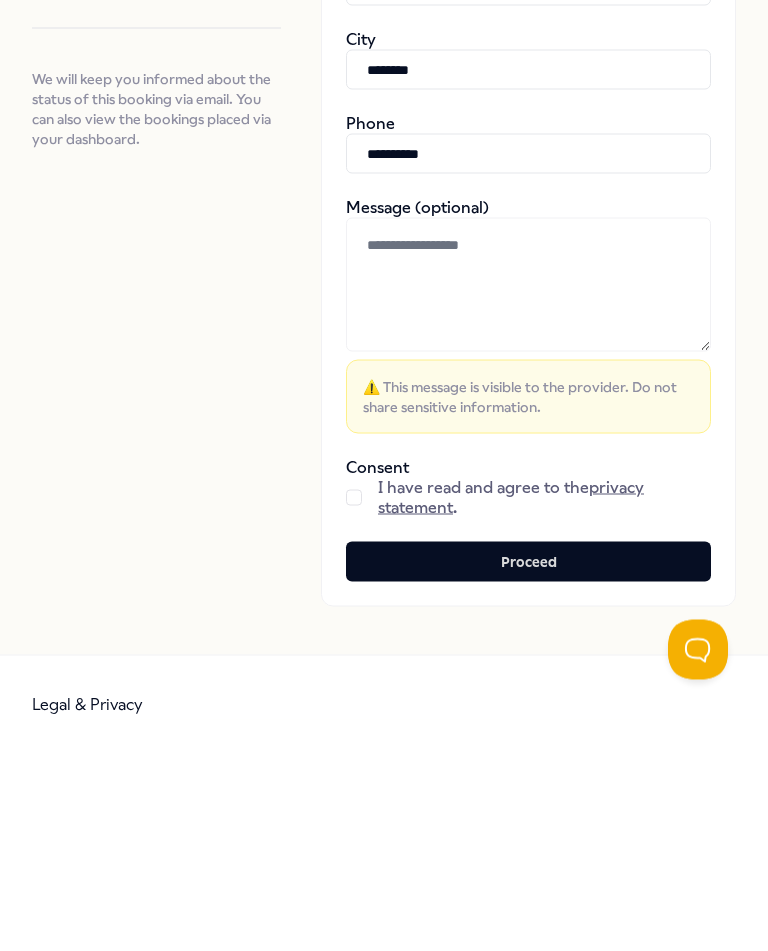 type on "**********" 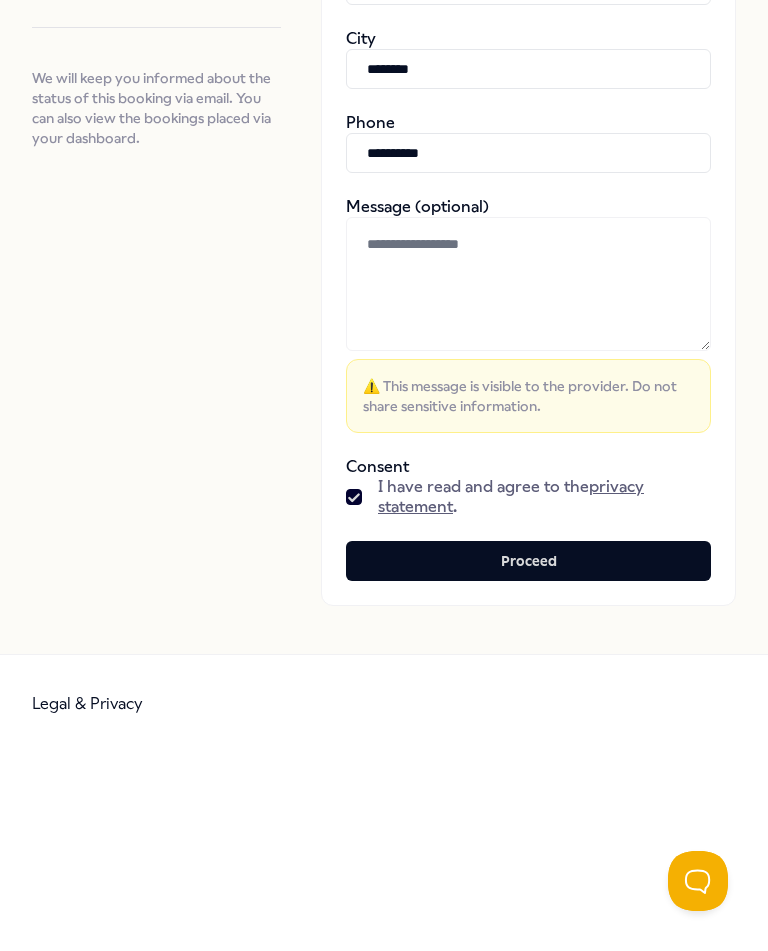 click on "Proceed" at bounding box center [528, 561] 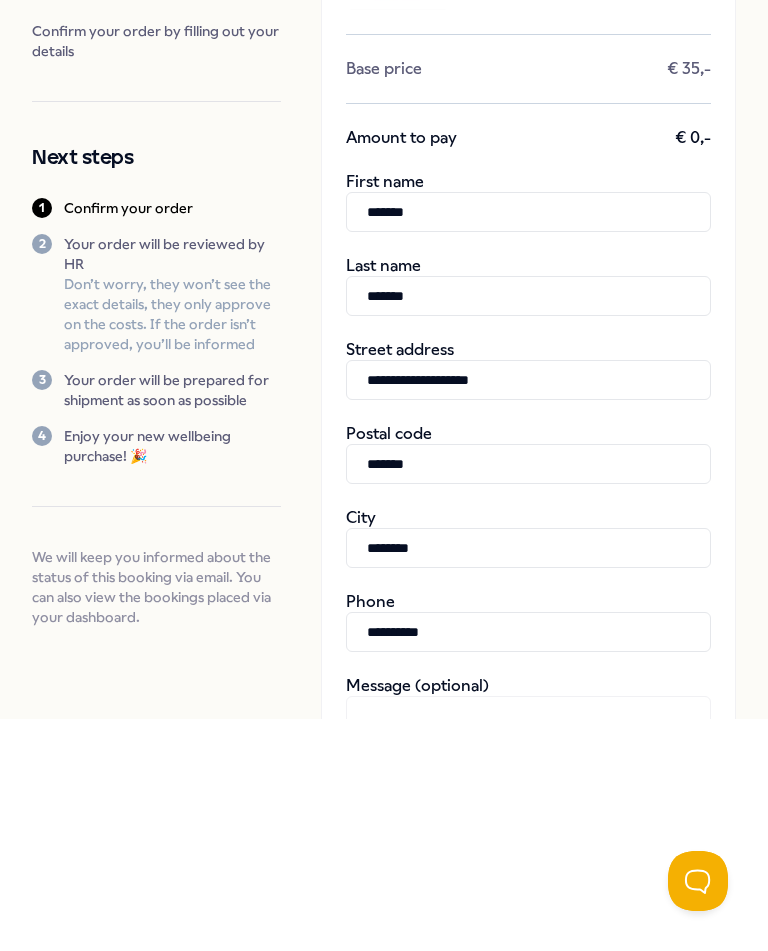 scroll, scrollTop: 0, scrollLeft: 0, axis: both 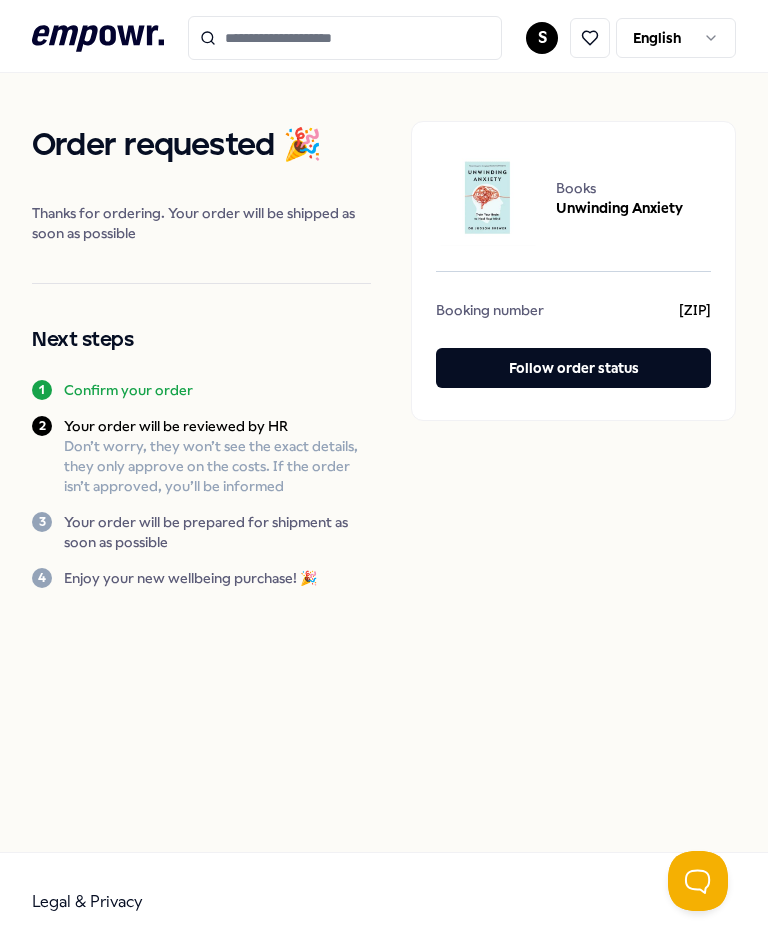 click on ".empowr-logo_svg__cls-1{fill:#03032f}" 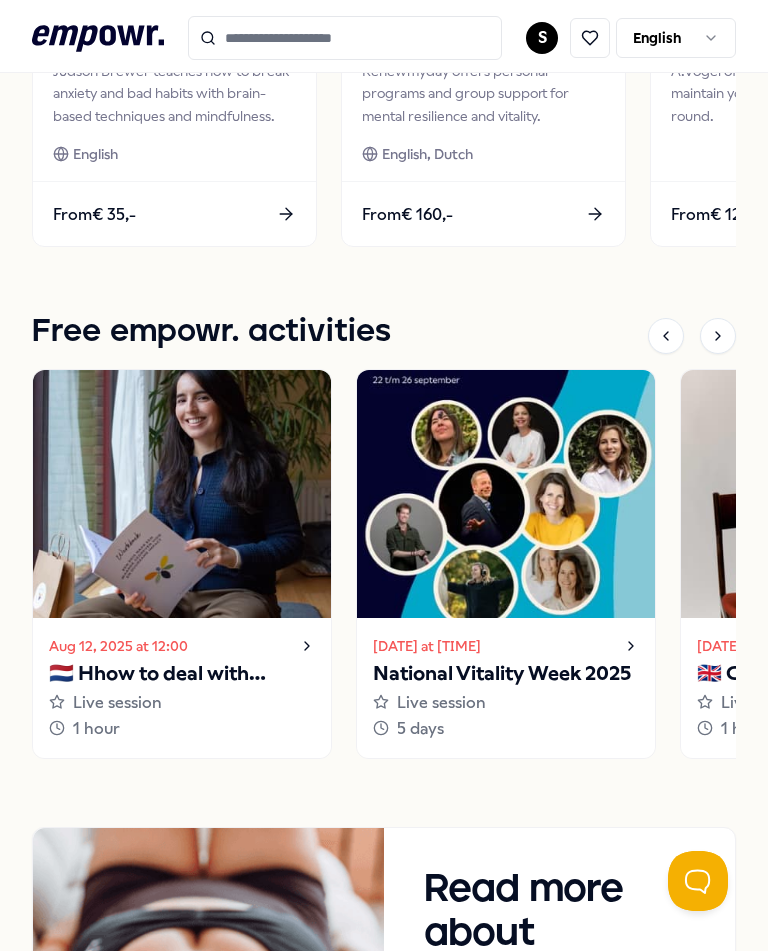scroll, scrollTop: 1544, scrollLeft: 0, axis: vertical 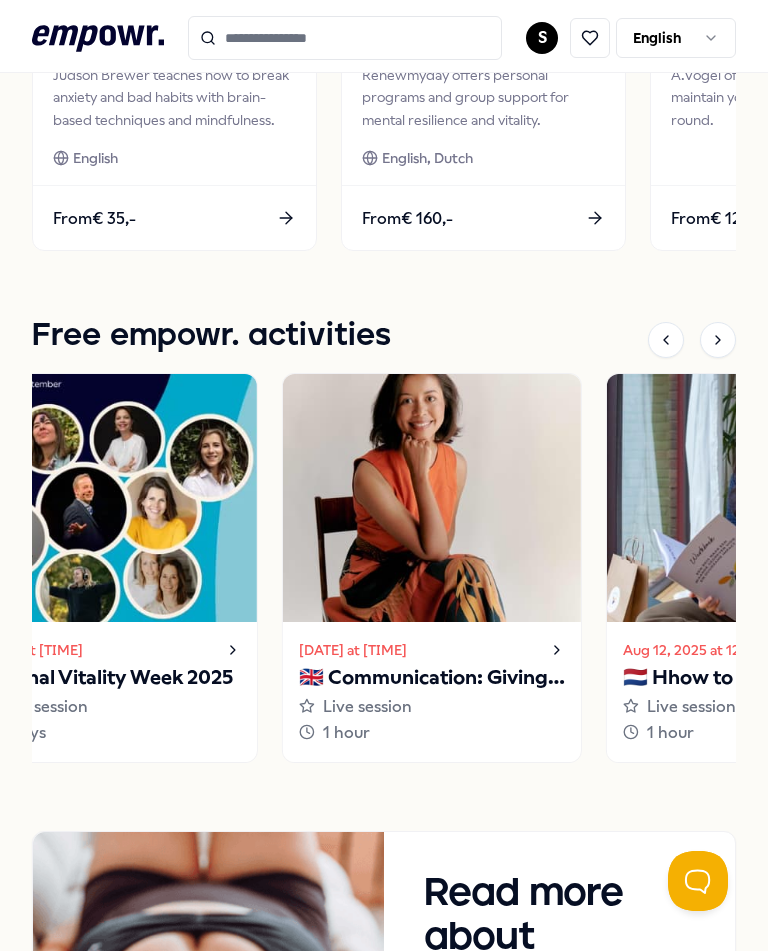 click 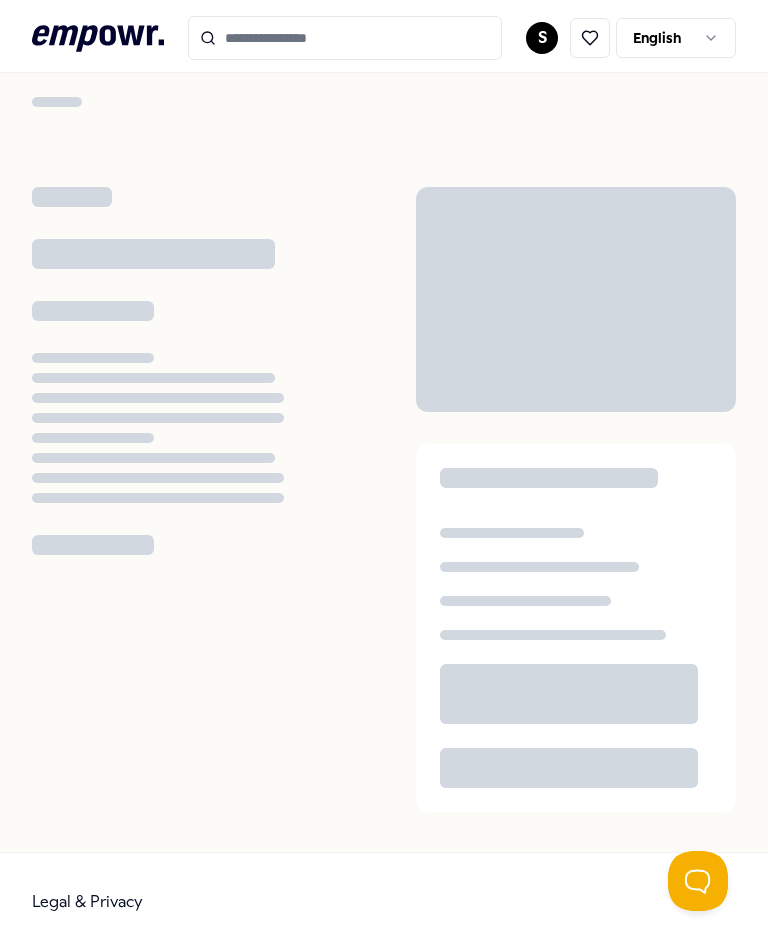 scroll, scrollTop: 38, scrollLeft: 0, axis: vertical 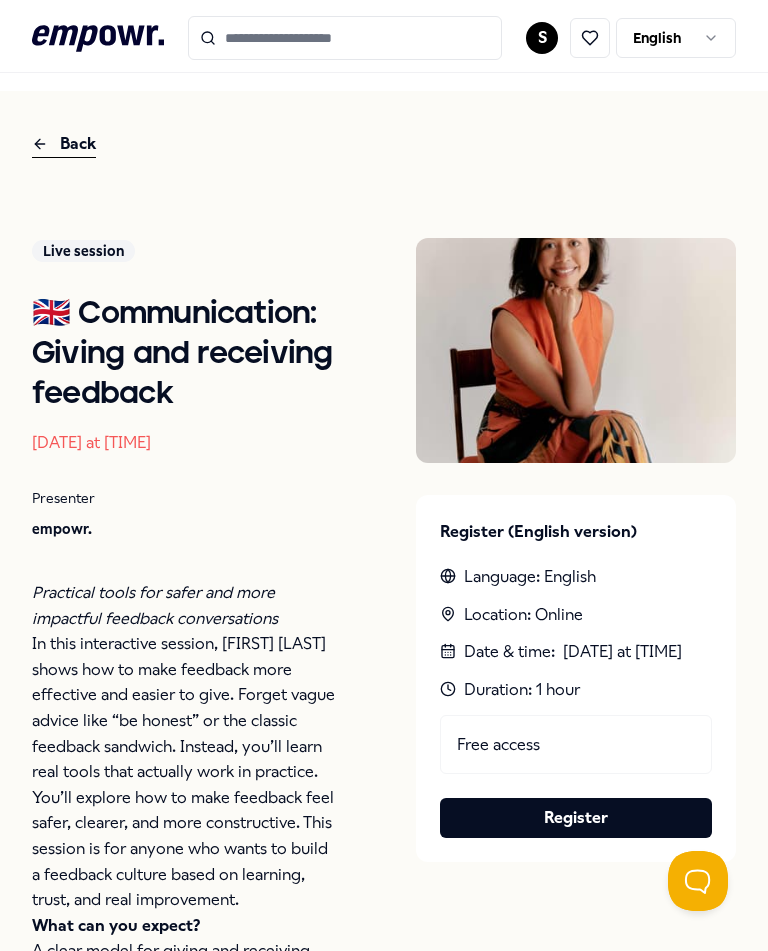 click on ".empowr-logo_svg__cls-1{fill:#03032f}" 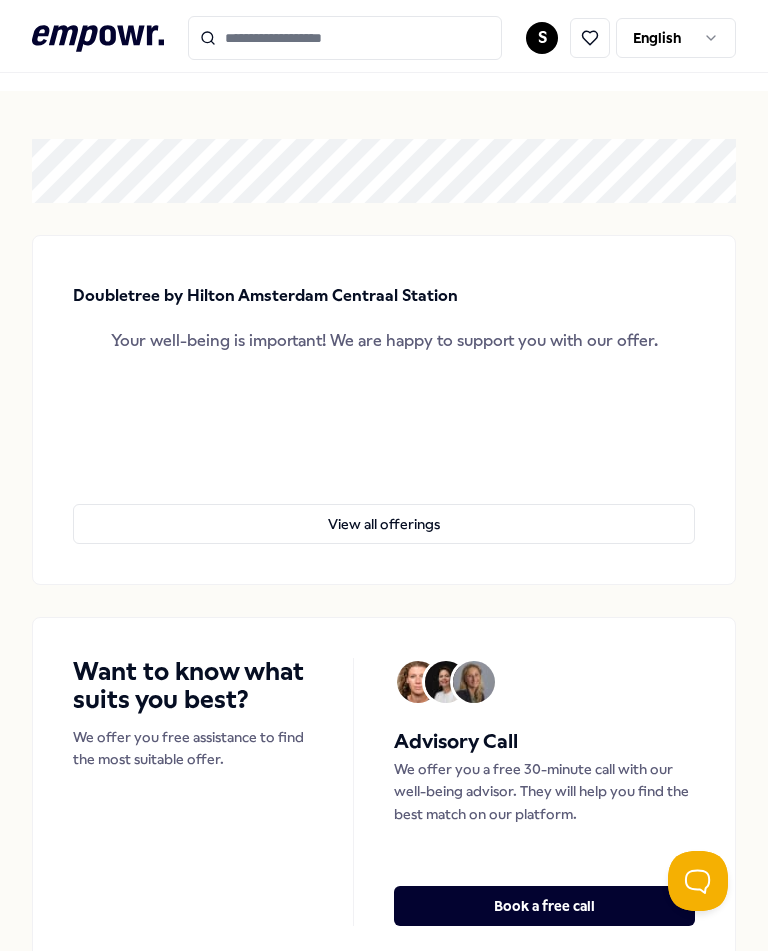 click 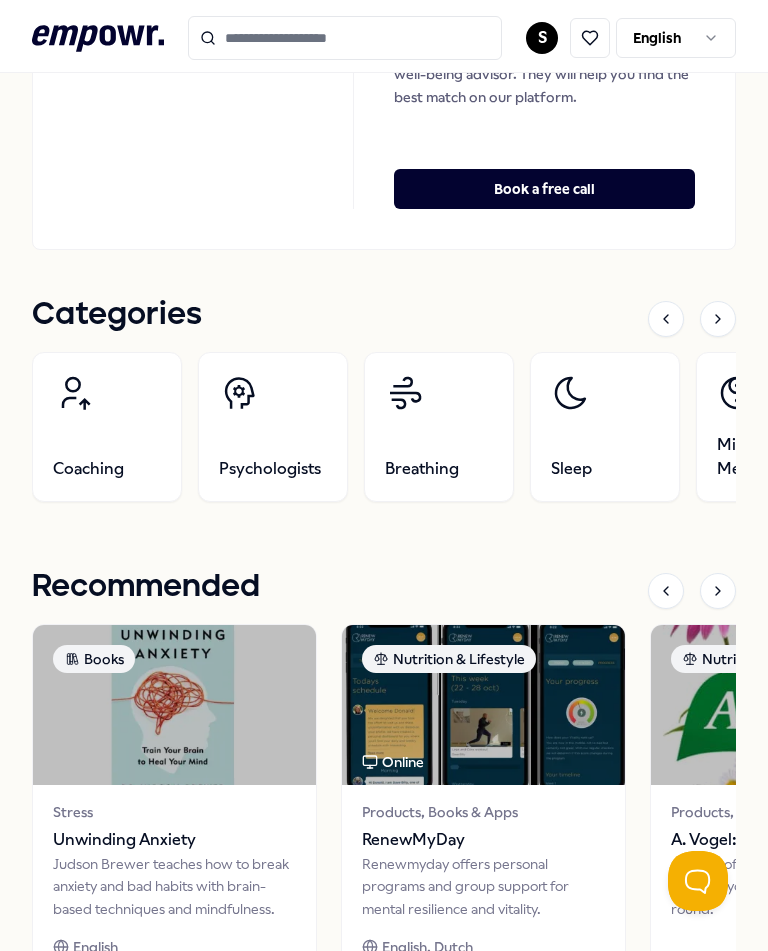 scroll, scrollTop: 751, scrollLeft: 0, axis: vertical 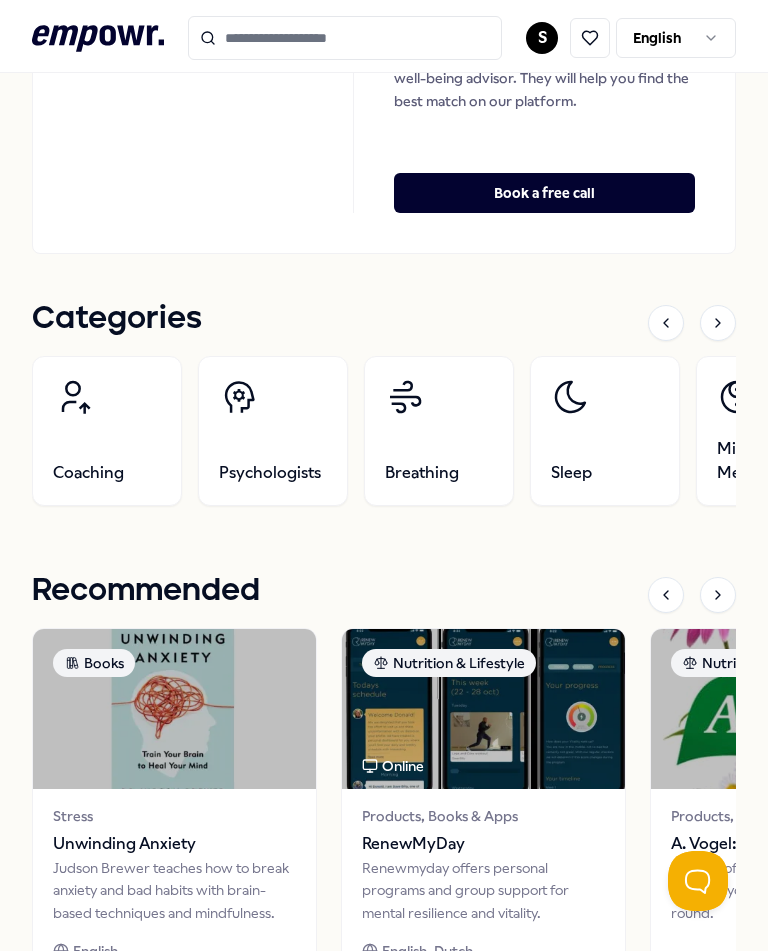 click on "Sleep" at bounding box center [605, 431] 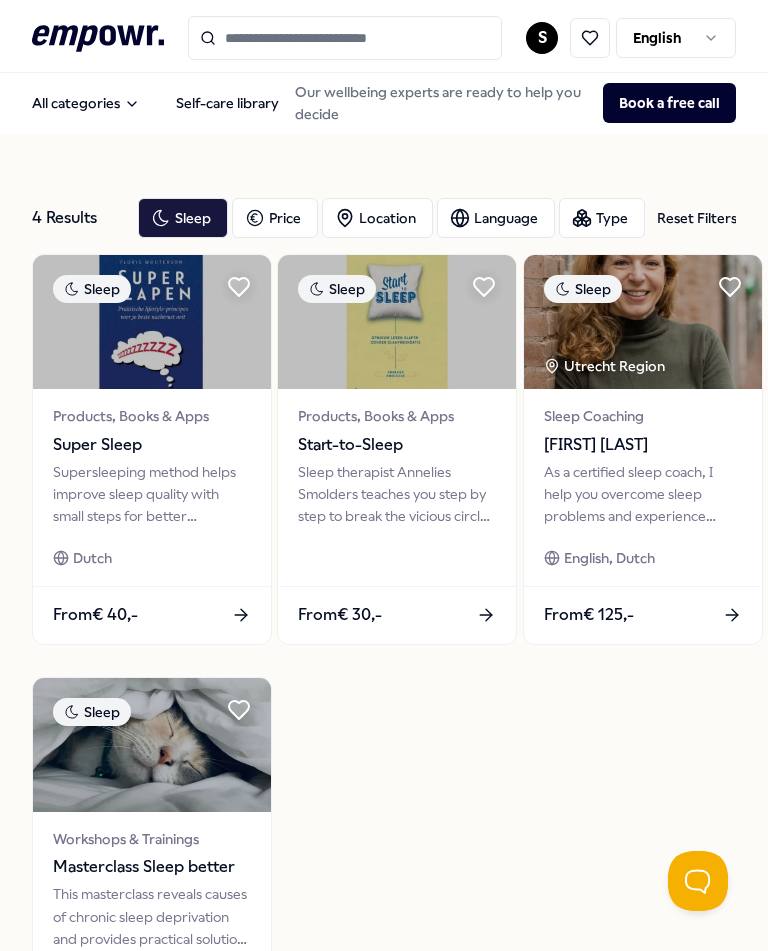 scroll, scrollTop: 0, scrollLeft: 0, axis: both 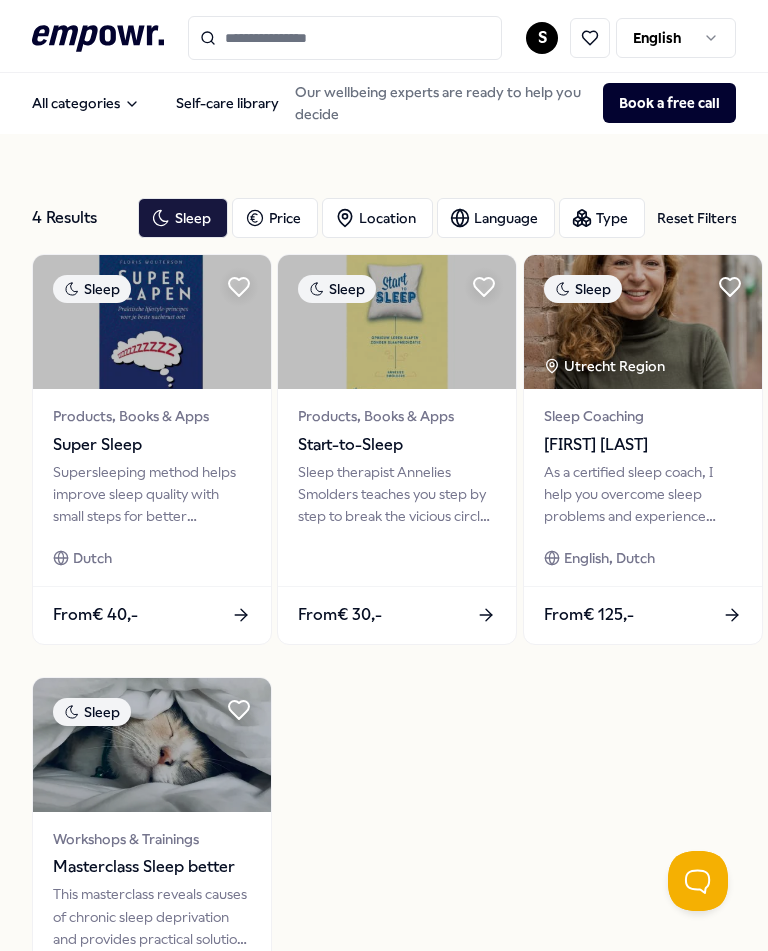 click on "All categories" at bounding box center (86, 103) 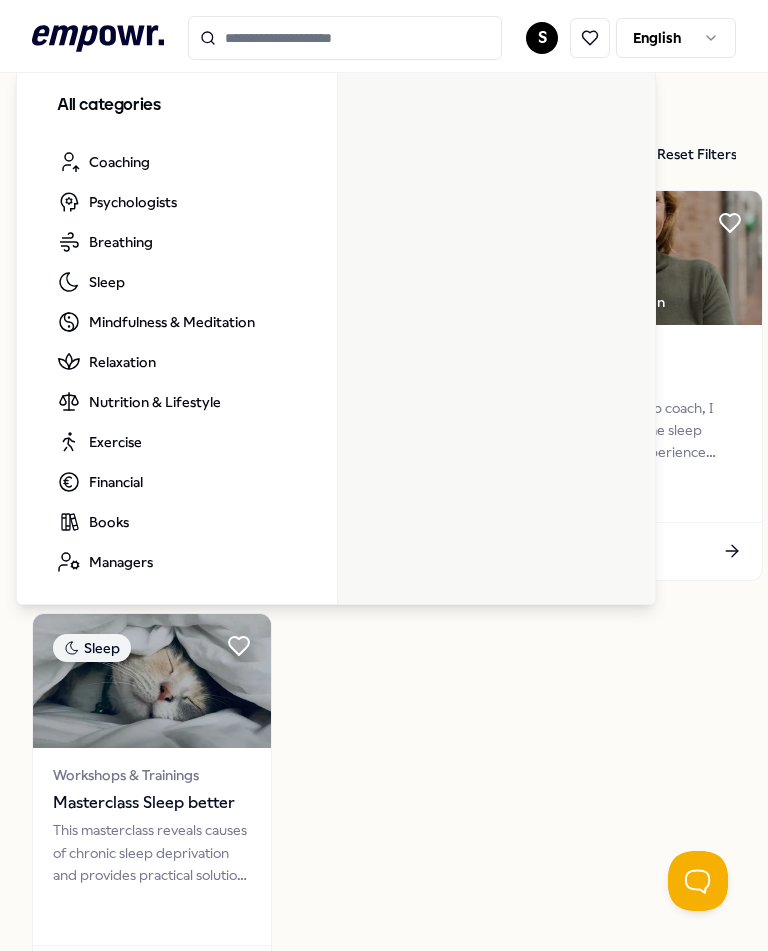 scroll, scrollTop: 63, scrollLeft: 0, axis: vertical 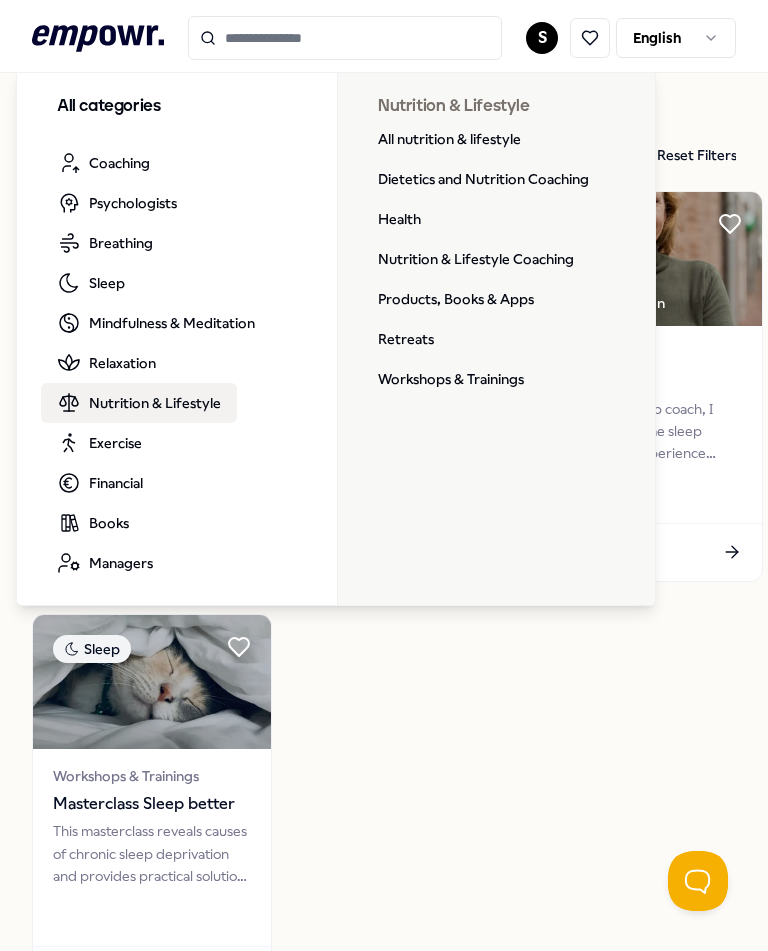 click on "All   nutrition & lifestyle" at bounding box center (449, 139) 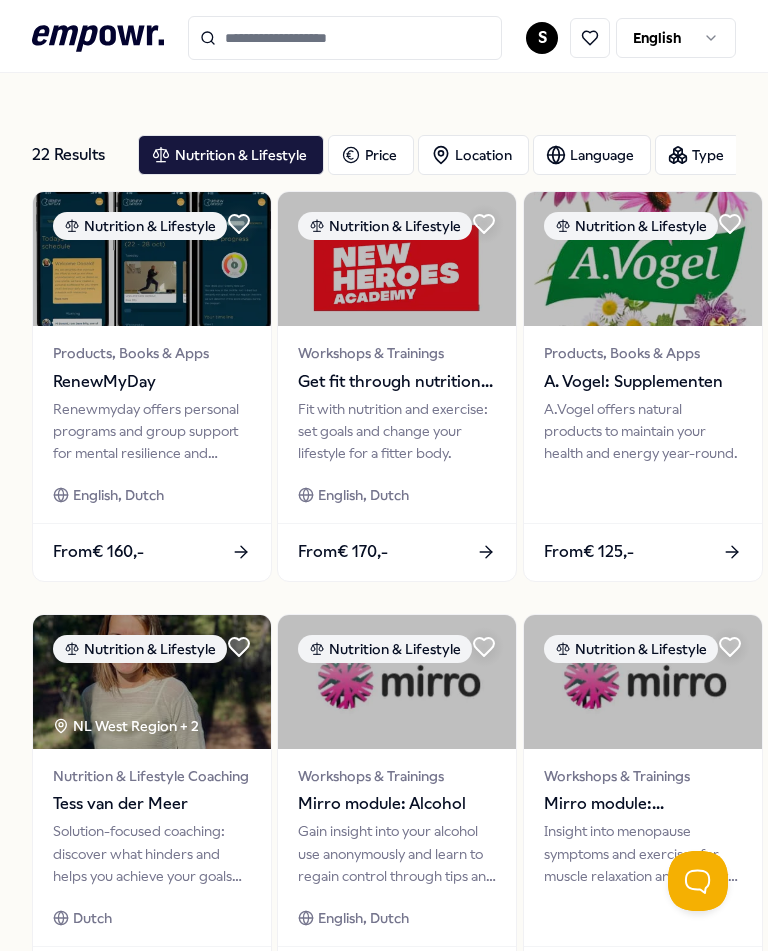 click at bounding box center (643, 259) 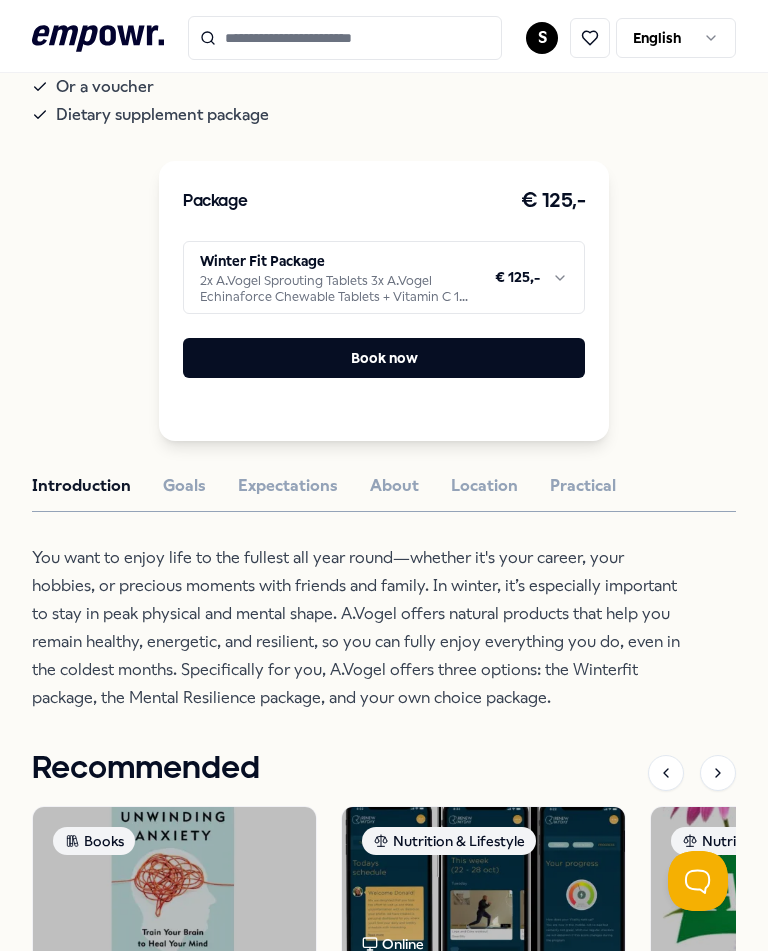 scroll, scrollTop: 458, scrollLeft: 0, axis: vertical 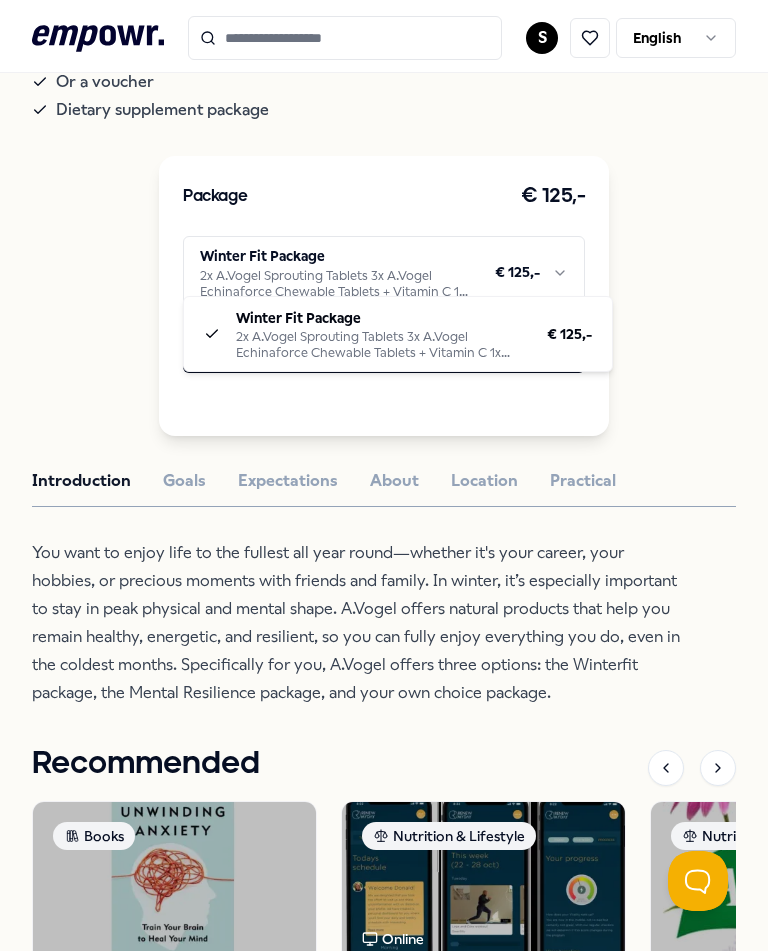 click on ".empowr-logo_svg__cls-1{fill:#03032f} S English All categories   Self-care library Back A. Vogel Nutrition & Lifestyle A. Vogel: Supplementen A.Vogel offers natural products to maintain your health and energy year-round. Available throughout the Netherlands Or a voucher Dietary supplement package Package € 125,- Winter Fit Package 2x A.Vogel Sprouting Tablets
3x A.Vogel Echinaforce Chewable Tablets + Vitamin C
1x A.Vogel Echinaforce Immune Spray
1x A.Vogel Cinuforce Inhalation Drops
1x A.Vogel Cough Spray for Tickly Cough
1x A.Vogel Cough Spray for Phlegmy Cough € 125,- Book now Introduction Goals Expectations About Location Practical Recommended Books Stress Unwinding Anxiety Judson Brewer teaches how to break anxiety and bad habits with brain-based
techniques and mindfulness. English From  € 35,- Nutrition & Lifestyle Online Products, Books & Apps RenewMyDay Renewmyday offers personal programs and group support for mental resilience and
vitality. English, Dutch From  € 160,- From    + 1" at bounding box center (384, 475) 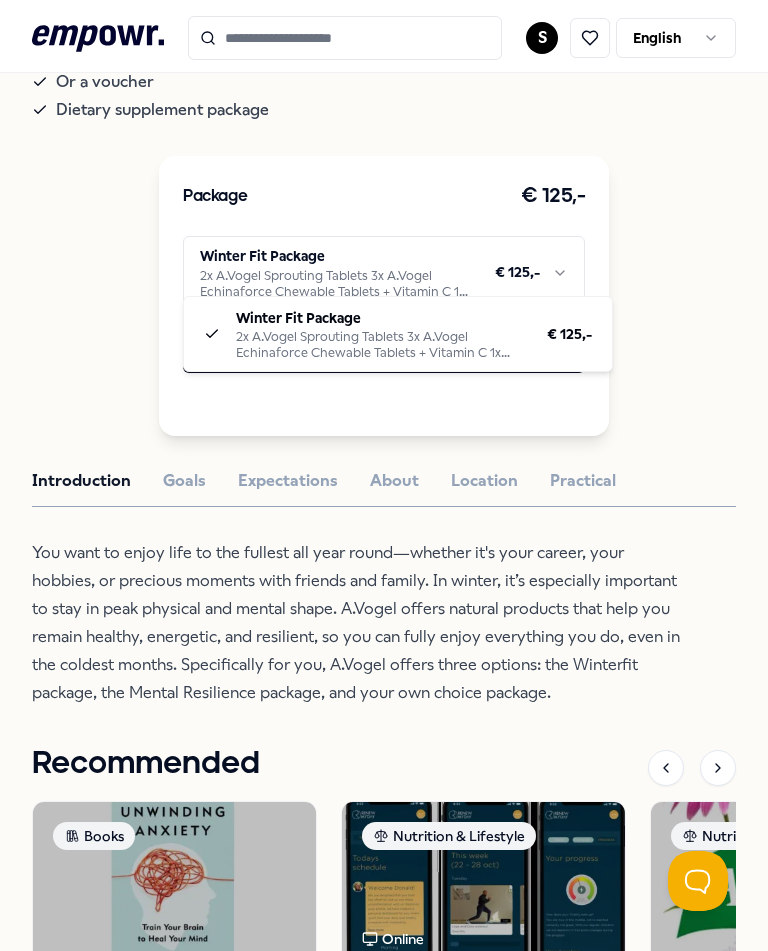 click on ".empowr-logo_svg__cls-1{fill:#03032f} S English All categories   Self-care library Back A. Vogel Nutrition & Lifestyle A. Vogel: Supplementen A.Vogel offers natural products to maintain your health and energy year-round. Available throughout the Netherlands Or a voucher Dietary supplement package Package € 125,- Winter Fit Package 2x A.Vogel Sprouting Tablets
3x A.Vogel Echinaforce Chewable Tablets + Vitamin C
1x A.Vogel Echinaforce Immune Spray
1x A.Vogel Cinuforce Inhalation Drops
1x A.Vogel Cough Spray for Tickly Cough
1x A.Vogel Cough Spray for Phlegmy Cough € 125,- Book now Introduction Goals Expectations About Location Practical Recommended Books Stress Unwinding Anxiety Judson Brewer teaches how to break anxiety and bad habits with brain-based
techniques and mindfulness. English From  € 35,- Nutrition & Lifestyle Online Products, Books & Apps RenewMyDay Renewmyday offers personal programs and group support for mental resilience and
vitality. English, Dutch From  € 160,- From    + 1" at bounding box center (384, 475) 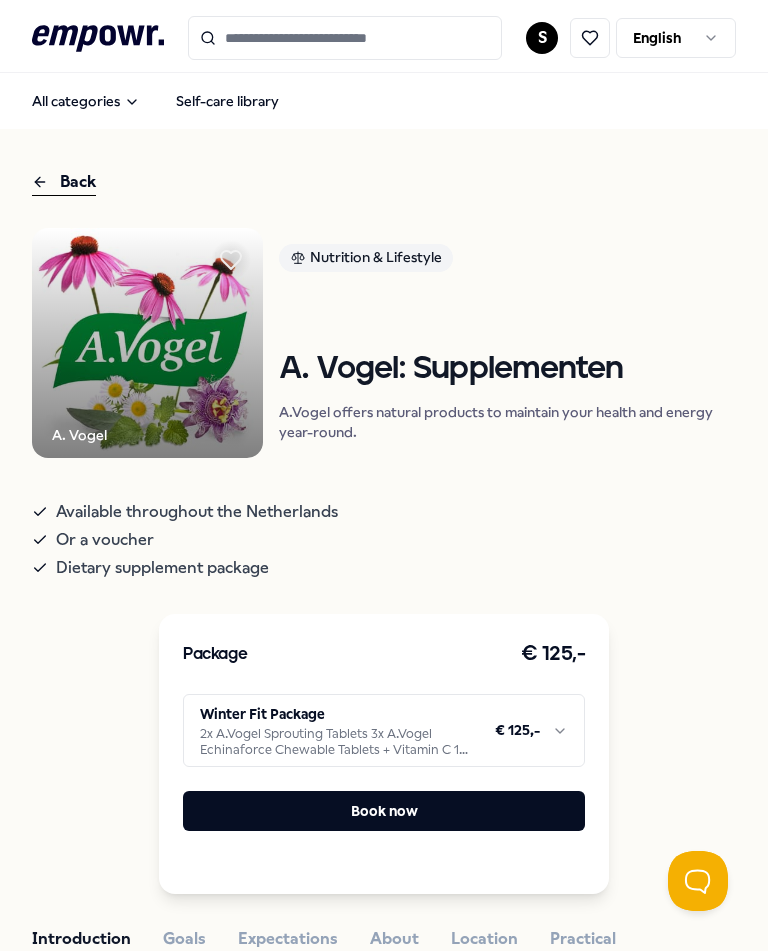 scroll, scrollTop: 0, scrollLeft: 0, axis: both 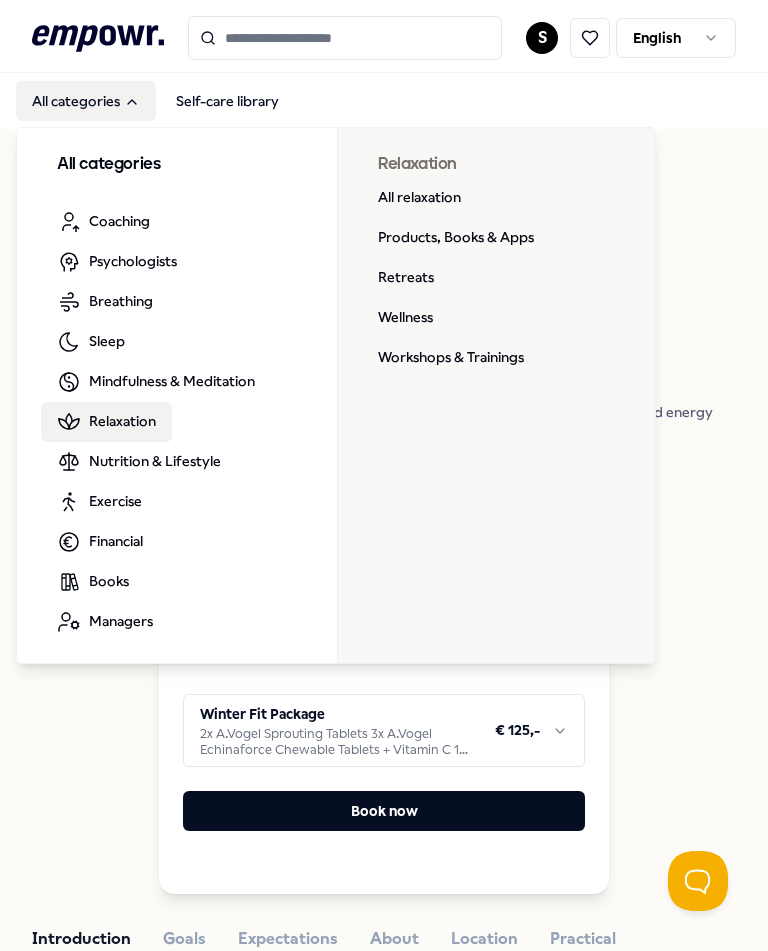 click on "All   relaxation" at bounding box center [419, 198] 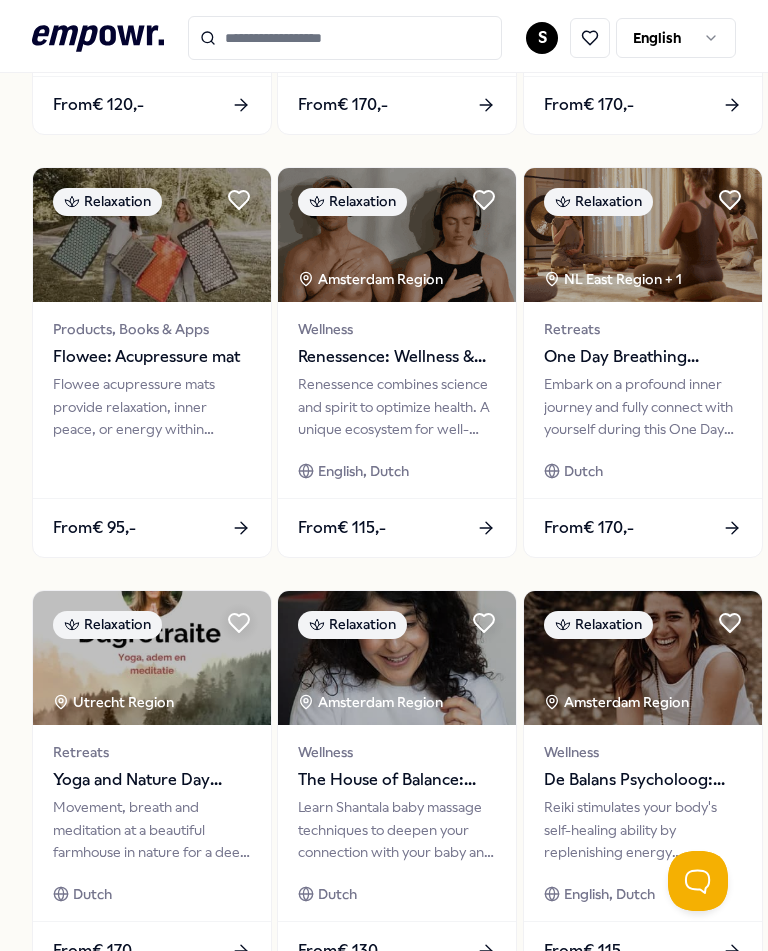 scroll, scrollTop: 933, scrollLeft: 0, axis: vertical 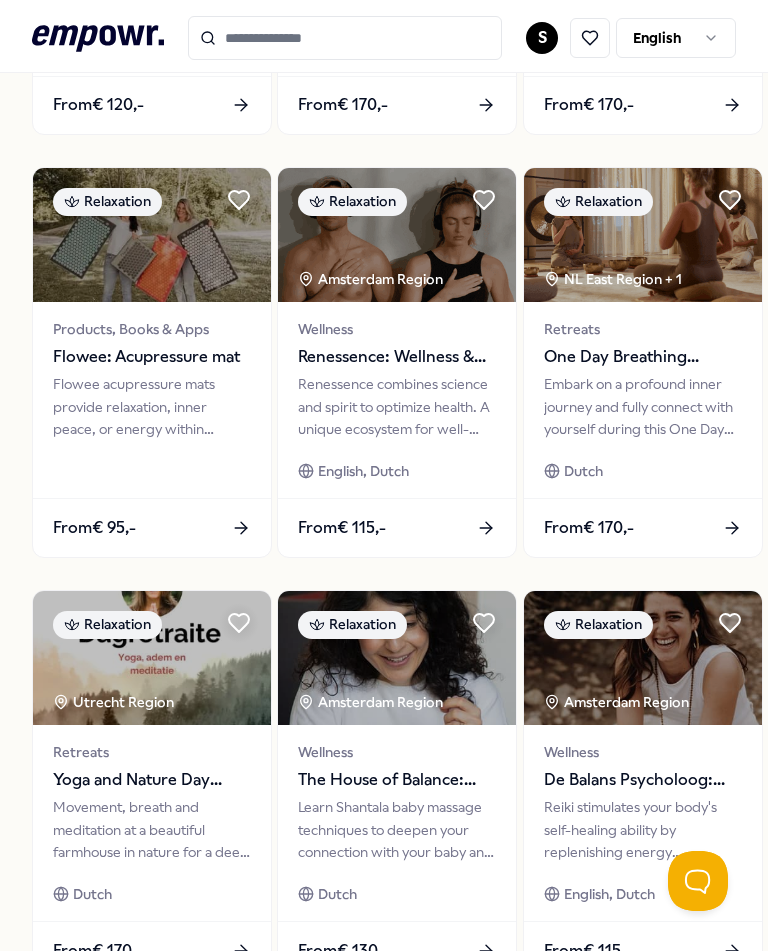 click on "Flowee: Acupressure mat" at bounding box center (152, 357) 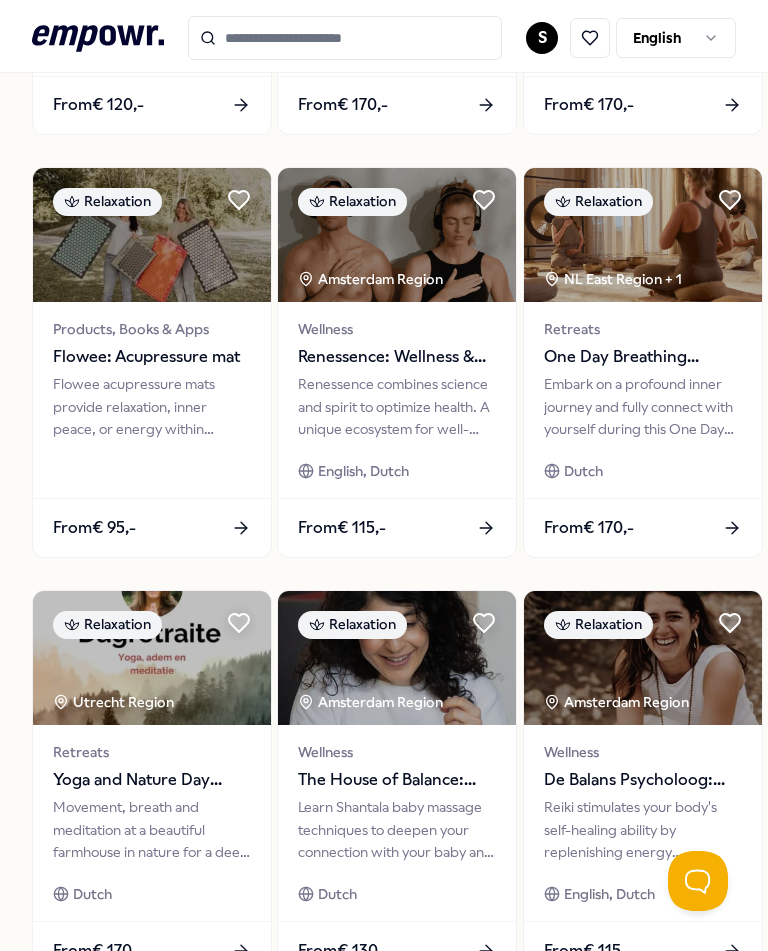scroll, scrollTop: 129, scrollLeft: 0, axis: vertical 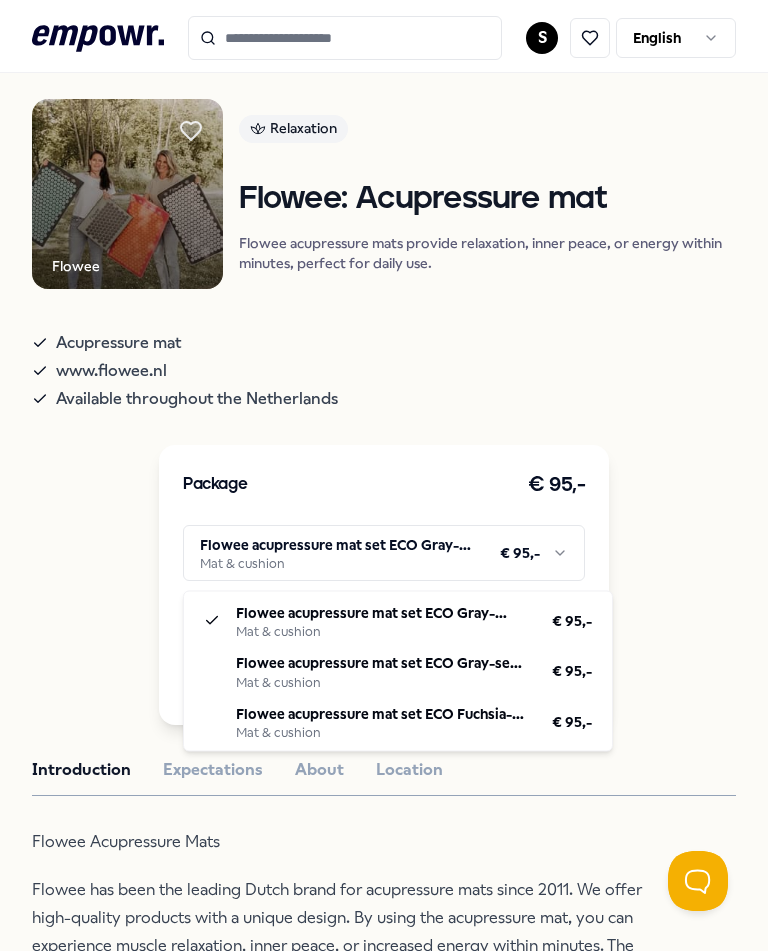 click on ".empowr-logo_svg__cls-1{fill:#03032f} S English All categories   Self-care library Back Flowee Relaxation Flowee: Acupressure mat Flowee acupressure mats provide relaxation, inner peace, or energy within minutes, perfect for daily use. Acupressure mat www.flowee.nl Available throughout the Netherlands Package € 95,-  Flowee  acupressure  mat  set  ECO  Gray-white   Mat  &  cushion  € 95,- Book now Introduction Expectations About Location Flowee Acupressure Mats Flowee has been the leading Dutch brand for acupressure mats since 2011. We offer high-quality products with a unique design. By using the acupressure mat, you can experience muscle relaxation, inner peace, or increased energy within minutes. The Flowee Acupressure Mat is a valuable addition to your daily routine and invites you to take a moment for yourself. Recommended Books Stress Unwinding Anxiety Judson Brewer teaches how to break anxiety and bad habits with brain-based
techniques and mindfulness. English From  € 35,- Online From" at bounding box center [384, 475] 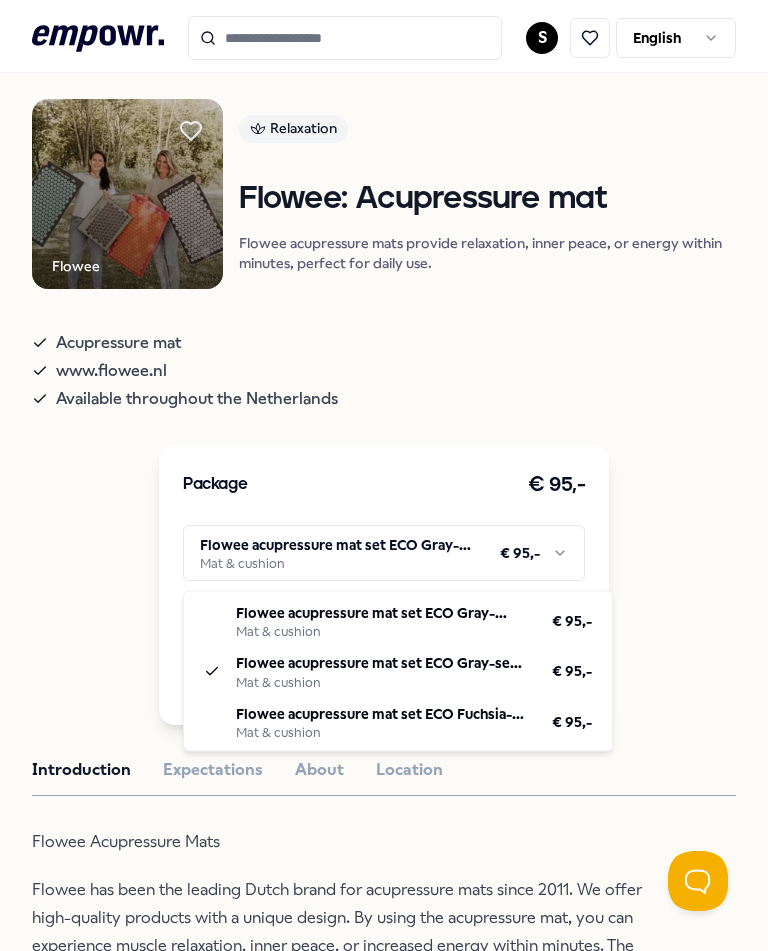 click on ".empowr-logo_svg__cls-1{fill:#03032f} S English All categories   Self-care library Back Flowee Relaxation Flowee: Acupressure mat Flowee acupressure mats provide relaxation, inner peace, or energy within minutes, perfect for daily use. Acupressure mat www.flowee.nl Available throughout the Netherlands Package € 95,-  Flowee  acupressure  mat  set  ECO  Gray-sea  green   Mat  &  cushion  € 95,- Book now Introduction Expectations About Location Flowee Acupressure Mats Flowee has been the leading Dutch brand for acupressure mats since 2011. We offer high-quality products with a unique design. By using the acupressure mat, you can experience muscle relaxation, inner peace, or increased energy within minutes. The Flowee Acupressure Mat is a valuable addition to your daily routine and invites you to take a moment for yourself. Recommended Books Stress Unwinding Anxiety Judson Brewer teaches how to break anxiety and bad habits with brain-based
techniques and mindfulness. English From  € 35,- Online" at bounding box center [384, 475] 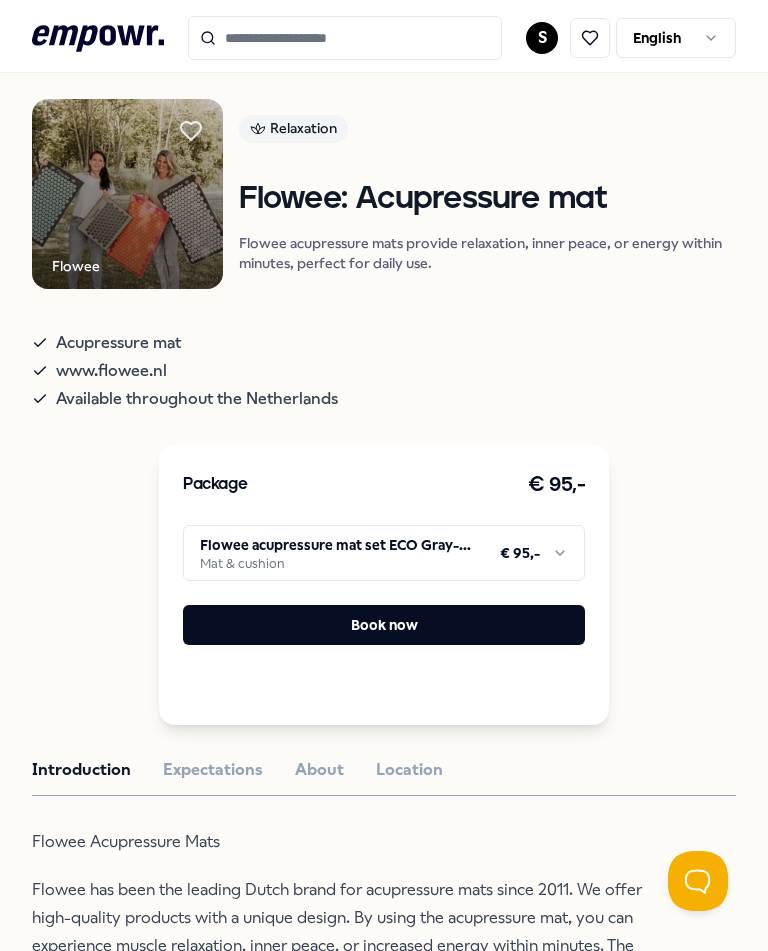 click on "Package € 95,-  Flowee  acupressure  mat  set  ECO  Gray-sea  green   Mat  &  cushion  € 95,- Book now" at bounding box center (384, 585) 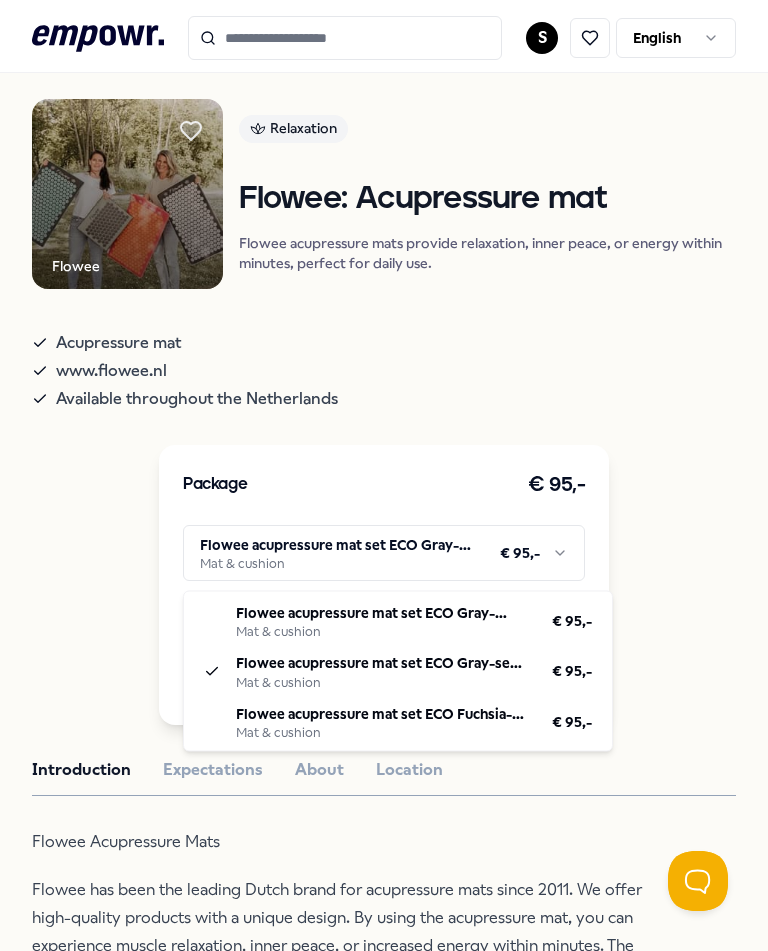 click on ".empowr-logo_svg__cls-1{fill:#03032f} S English All categories   Self-care library Back Flowee Relaxation Flowee: Acupressure mat Flowee acupressure mats provide relaxation, inner peace, or energy within minutes, perfect for daily use. Acupressure mat www.flowee.nl Available throughout the Netherlands Package € 95,-  Flowee  acupressure  mat  set  ECO  Gray-sea  green   Mat  &  cushion  € 95,- Book now Introduction Expectations About Location Flowee Acupressure Mats Flowee has been the leading Dutch brand for acupressure mats since 2011. We offer high-quality products with a unique design. By using the acupressure mat, you can experience muscle relaxation, inner peace, or increased energy within minutes. The Flowee Acupressure Mat is a valuable addition to your daily routine and invites you to take a moment for yourself. Recommended Books Stress Unwinding Anxiety Judson Brewer teaches how to break anxiety and bad habits with brain-based
techniques and mindfulness. English From  € 35,- Online" at bounding box center (384, 475) 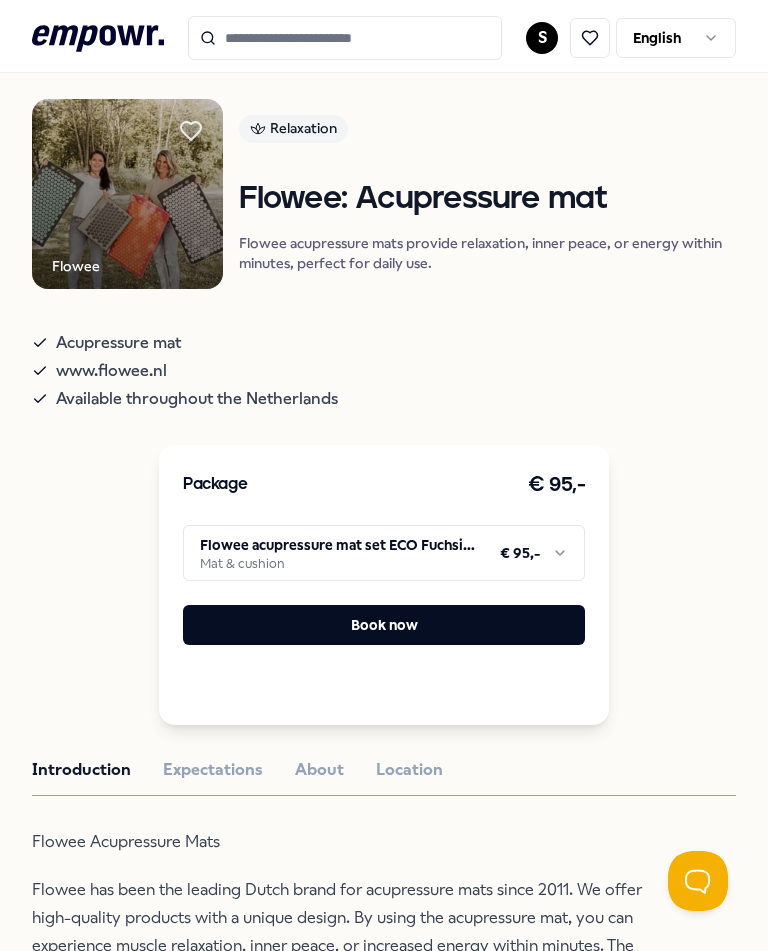 click on "Package € 95,-  Flowee  acupressure  mat  set  ECO  Fuchsia-Orange   Mat  &  cushion  € 95,- Book now" at bounding box center [384, 585] 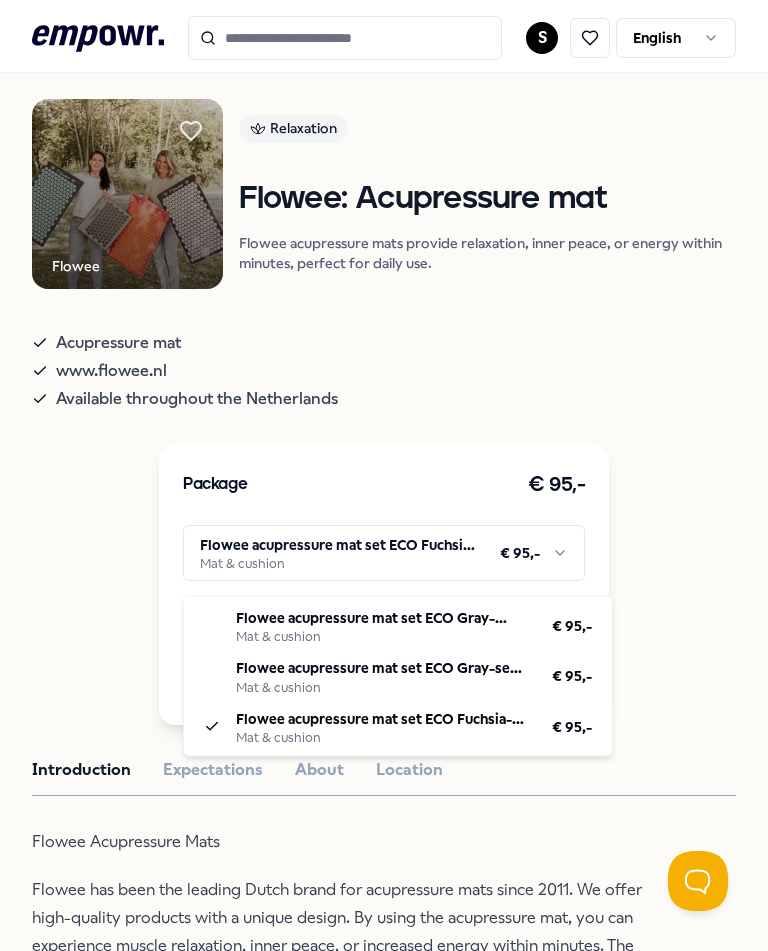 scroll, scrollTop: 101, scrollLeft: 0, axis: vertical 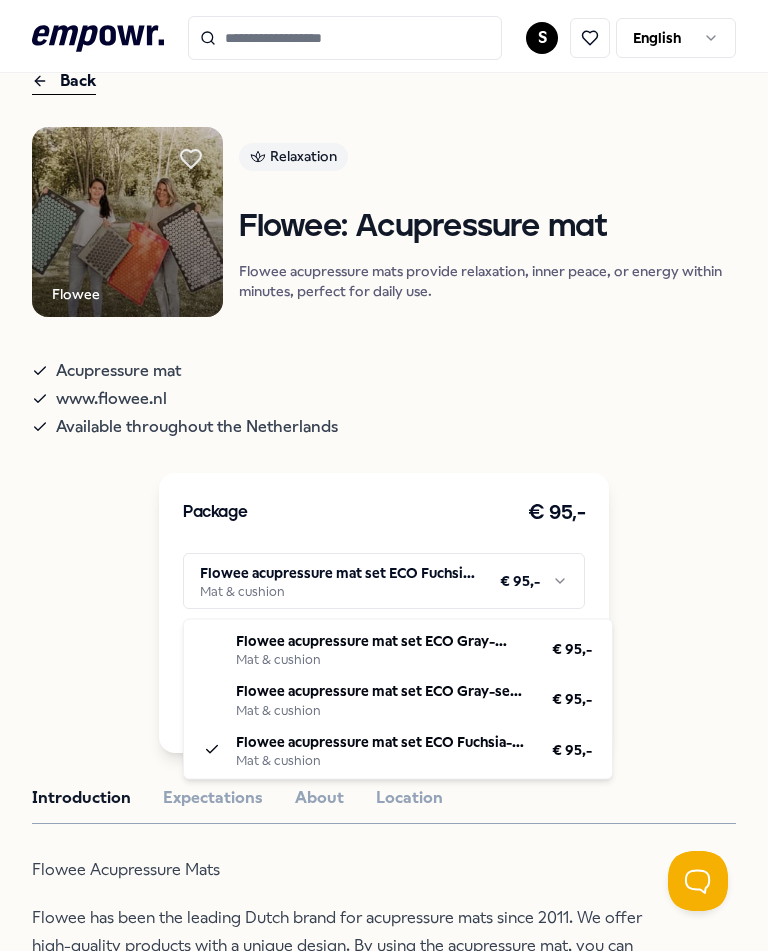 click on ".empowr-logo_svg__cls-1{fill:#03032f} S English All categories   Self-care library Back Flowee Relaxation Flowee: Acupressure mat Flowee acupressure mats provide relaxation, inner peace, or energy within minutes, perfect for daily use. Acupressure mat www.flowee.nl Available throughout the Netherlands Package € 95,-  Flowee  acupressure  mat  set  ECO  Fuchsia-Orange   Mat  &  cushion  € 95,- Book now Introduction Expectations About Location Flowee Acupressure Mats Flowee has been the leading Dutch brand for acupressure mats since 2011. We offer high-quality products with a unique design. By using the acupressure mat, you can experience muscle relaxation, inner peace, or increased energy within minutes. The Flowee Acupressure Mat is a valuable addition to your daily routine and invites you to take a moment for yourself. Recommended Books Stress Unwinding Anxiety Judson Brewer teaches how to break anxiety and bad habits with brain-based
techniques and mindfulness. English From  € 35,- Online" at bounding box center (384, 475) 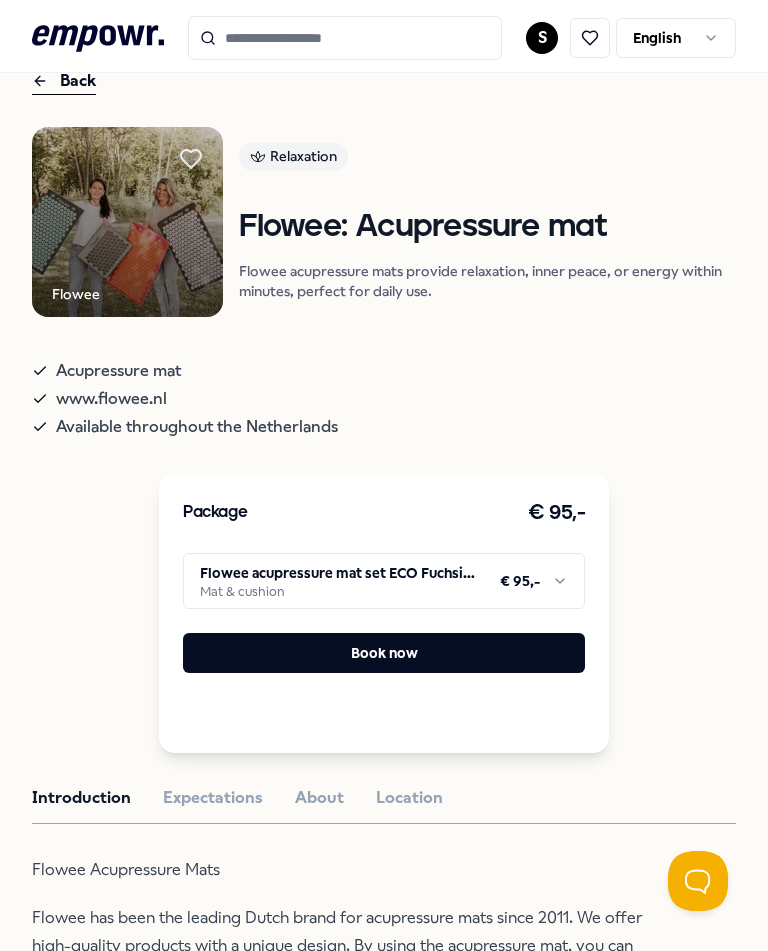 click on "Available throughout the Netherlands" at bounding box center [197, 427] 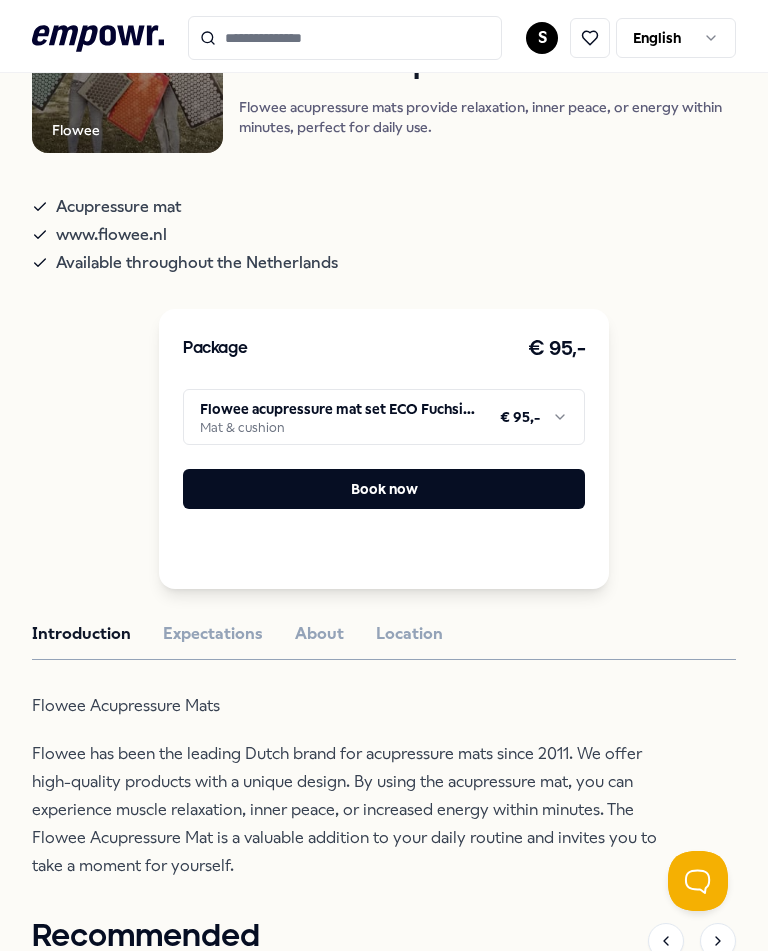 scroll, scrollTop: 256, scrollLeft: 0, axis: vertical 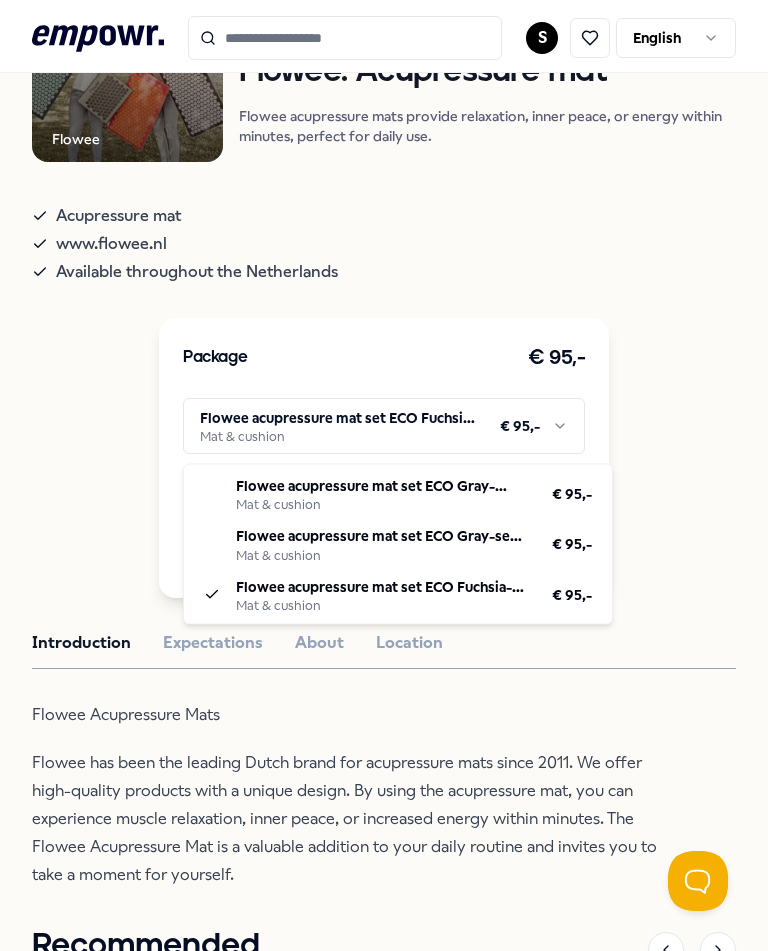 click on ".empowr-logo_svg__cls-1{fill:#03032f} S English All categories   Self-care library Back Flowee Relaxation Flowee: Acupressure mat Flowee acupressure mats provide relaxation, inner peace, or energy within minutes, perfect for daily use. Acupressure mat www.flowee.nl Available throughout the Netherlands Package € 95,-  Flowee  acupressure  mat  set  ECO  Fuchsia-Orange   Mat  &  cushion  € 95,- Book now Introduction Expectations About Location Flowee Acupressure Mats Flowee has been the leading Dutch brand for acupressure mats since 2011. We offer high-quality products with a unique design. By using the acupressure mat, you can experience muscle relaxation, inner peace, or increased energy within minutes. The Flowee Acupressure Mat is a valuable addition to your daily routine and invites you to take a moment for yourself. Recommended Books Stress Unwinding Anxiety Judson Brewer teaches how to break anxiety and bad habits with brain-based
techniques and mindfulness. English From  € 35,- Online" at bounding box center (384, 475) 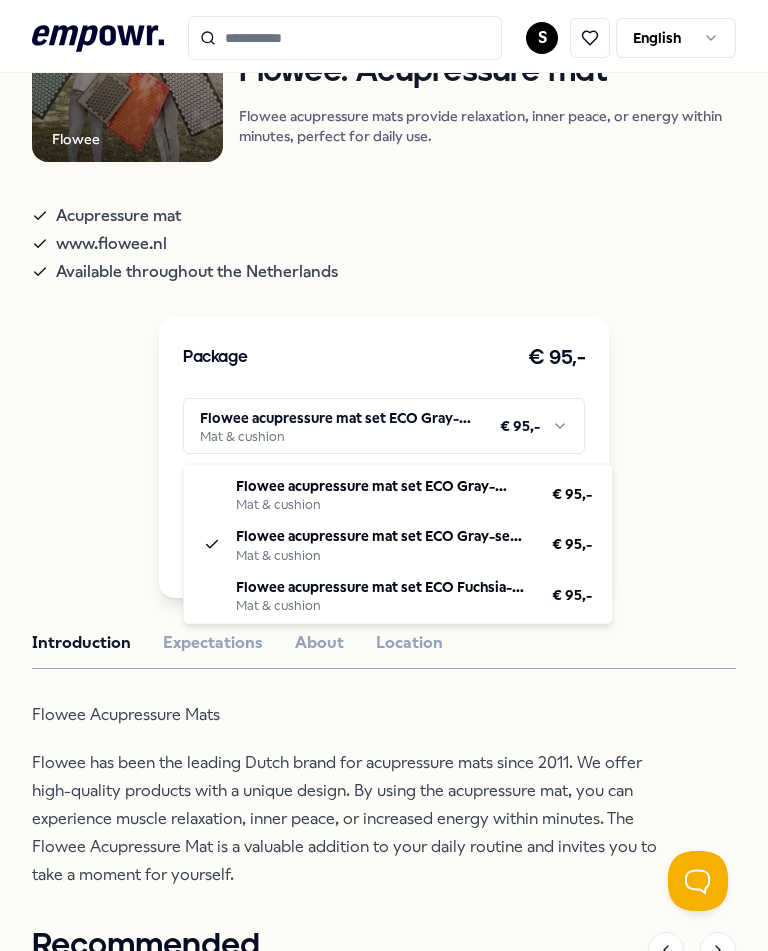 click on ".empowr-logo_svg__cls-1{fill:#03032f} S English All categories   Self-care library Back Flowee Relaxation Flowee: Acupressure mat Flowee acupressure mats provide relaxation, inner peace, or energy within minutes, perfect for daily use. Acupressure mat www.flowee.nl Available throughout the Netherlands Package € 95,-  Flowee  acupressure  mat  set  ECO  Gray-sea  green   Mat  &  cushion  € 95,- Book now Introduction Expectations About Location Flowee Acupressure Mats Flowee has been the leading Dutch brand for acupressure mats since 2011. We offer high-quality products with a unique design. By using the acupressure mat, you can experience muscle relaxation, inner peace, or increased energy within minutes. The Flowee Acupressure Mat is a valuable addition to your daily routine and invites you to take a moment for yourself. Recommended Books Stress Unwinding Anxiety Judson Brewer teaches how to break anxiety and bad habits with brain-based
techniques and mindfulness. English From  € 35,- Online" at bounding box center [384, 475] 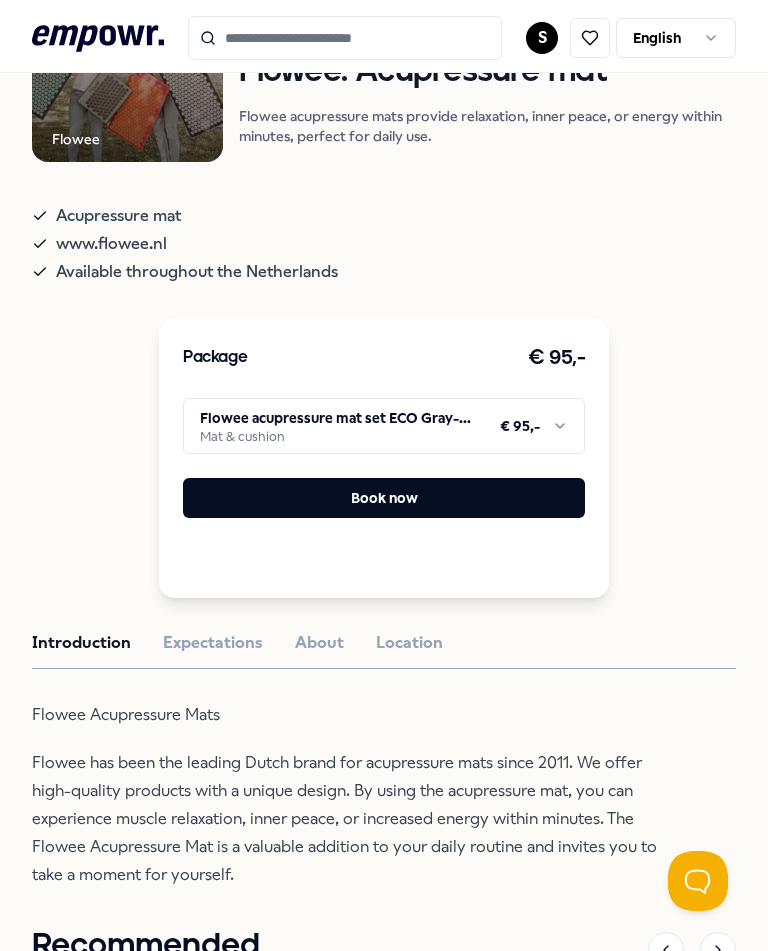 click on "Package € 95,-  Flowee  acupressure  mat  set  ECO  Gray-sea  green   Mat  &  cushion  € 95,- Book now" at bounding box center (384, 458) 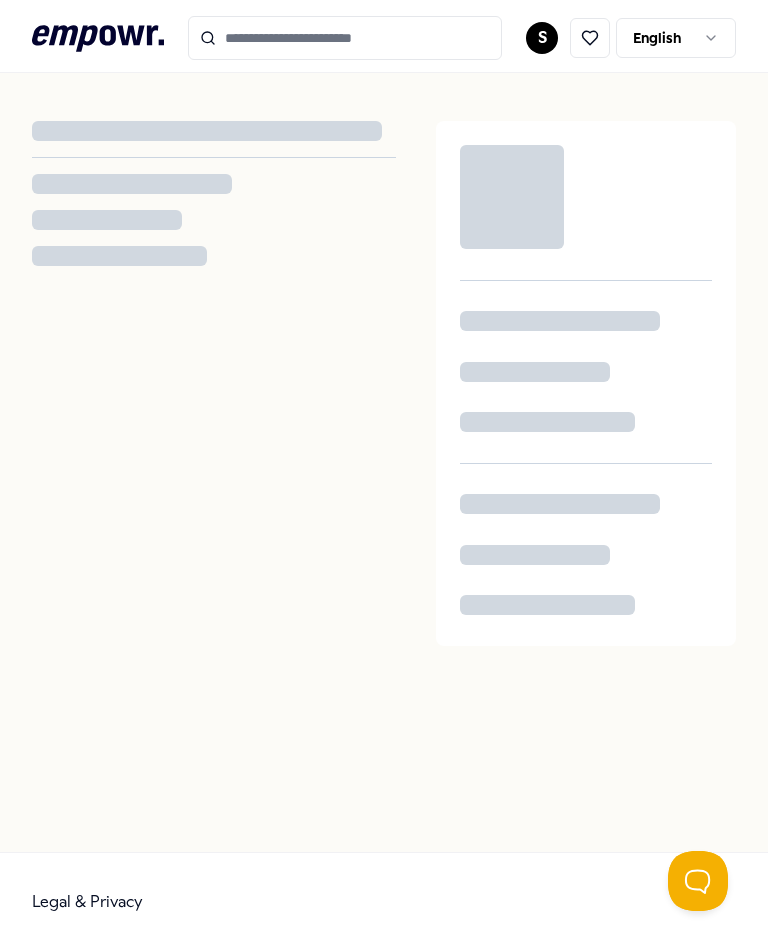 scroll, scrollTop: 0, scrollLeft: 0, axis: both 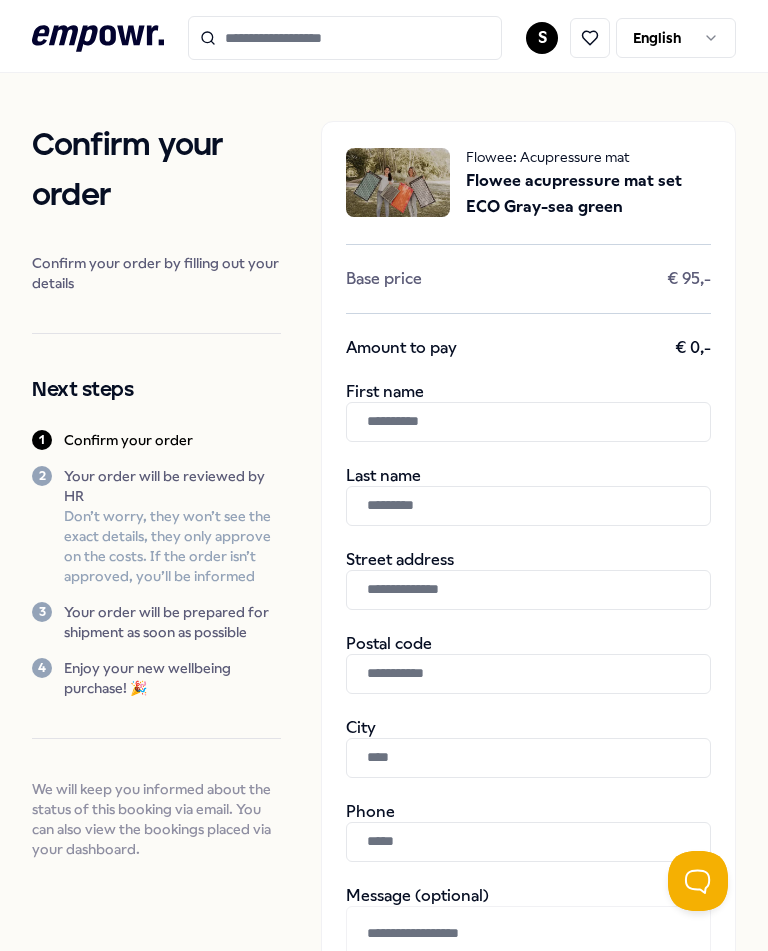 click at bounding box center [528, 422] 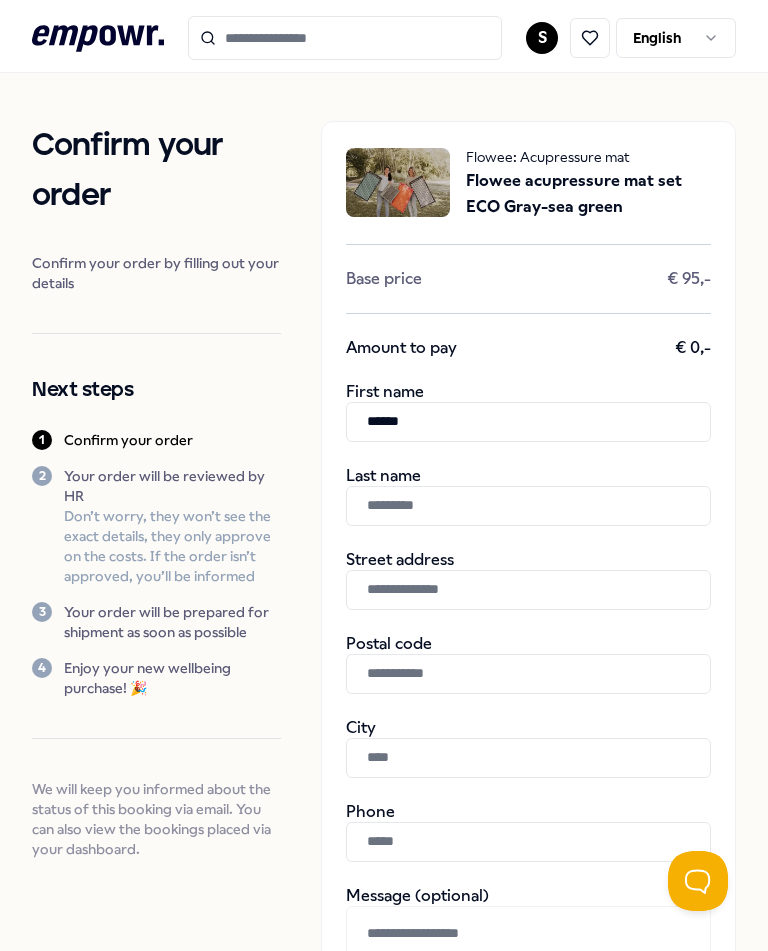 type on "******" 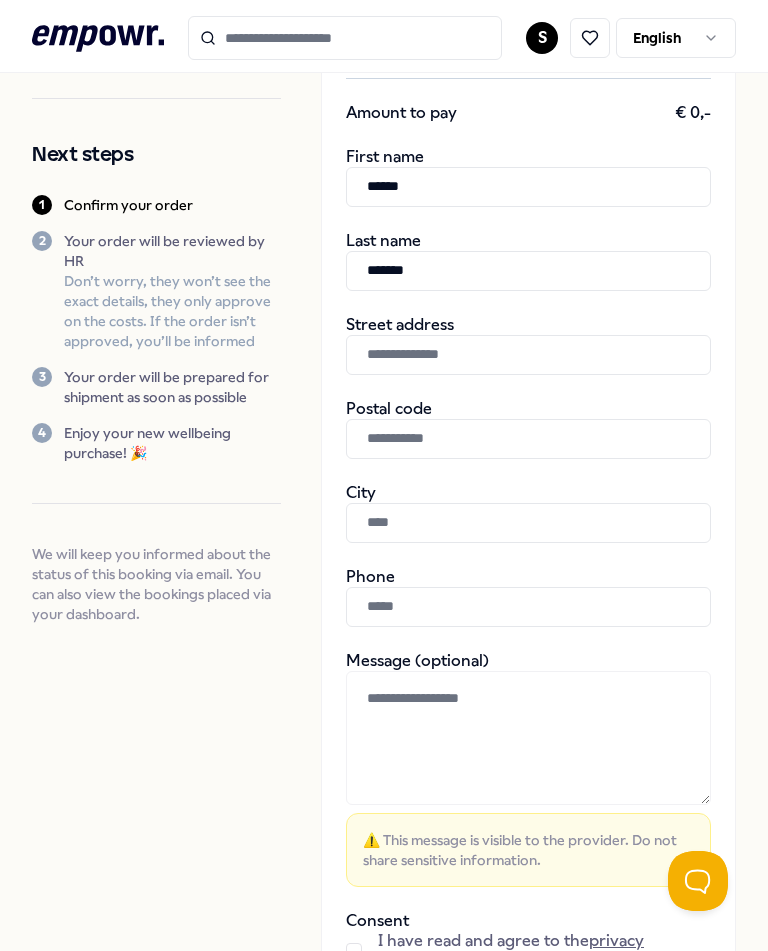 scroll, scrollTop: 237, scrollLeft: 0, axis: vertical 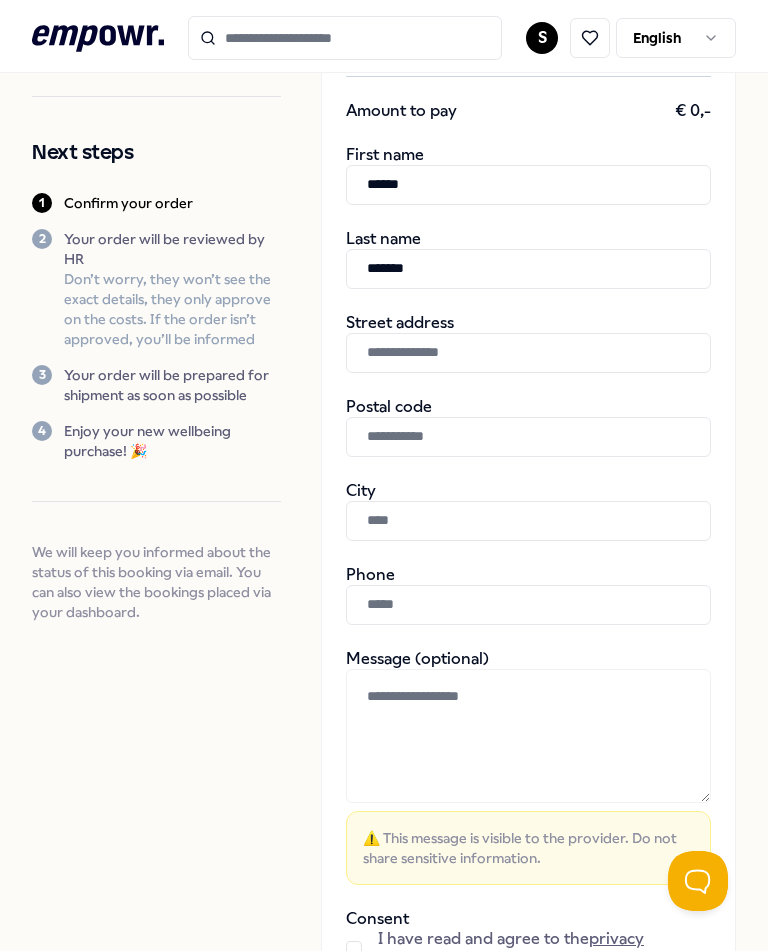 type on "*******" 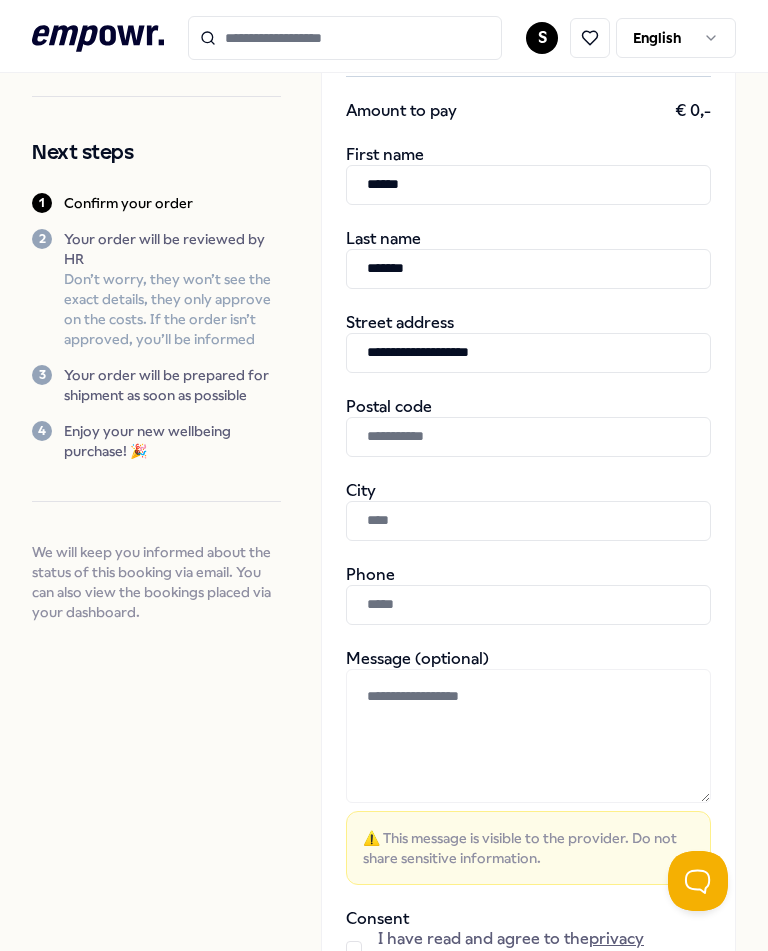 type on "**********" 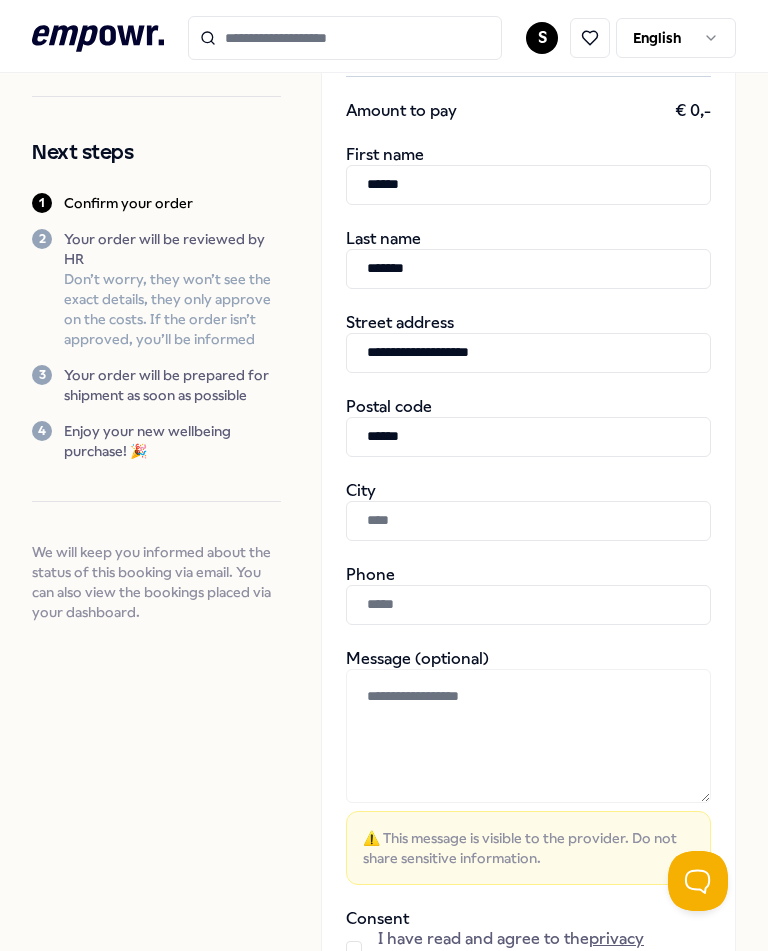 type on "******" 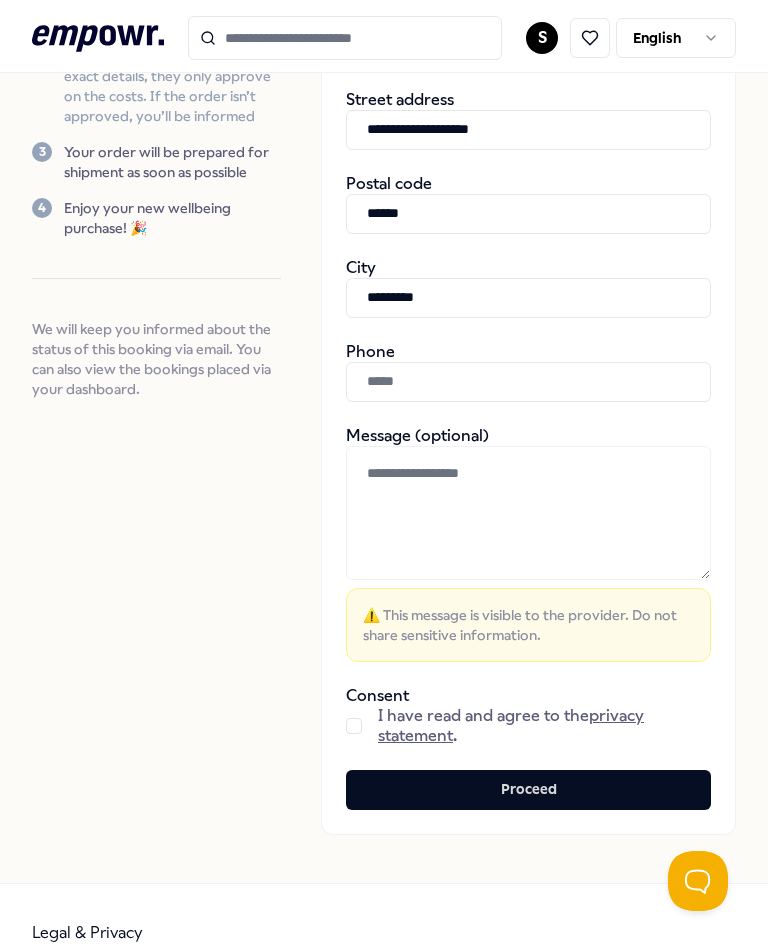 scroll, scrollTop: 455, scrollLeft: 0, axis: vertical 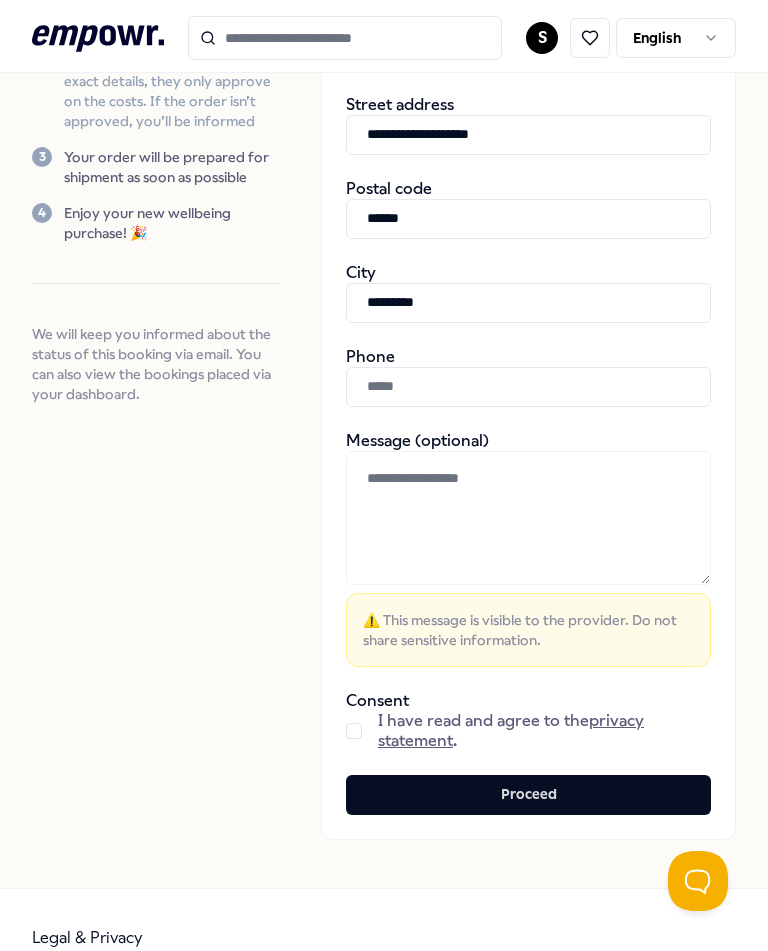type on "********" 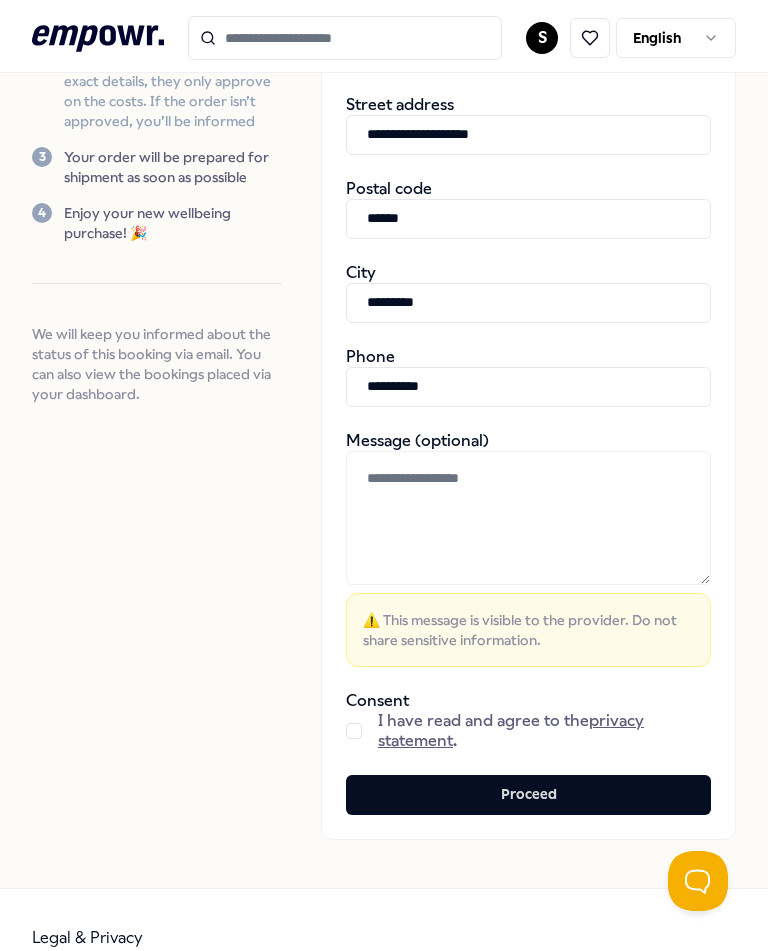 scroll, scrollTop: 53, scrollLeft: 0, axis: vertical 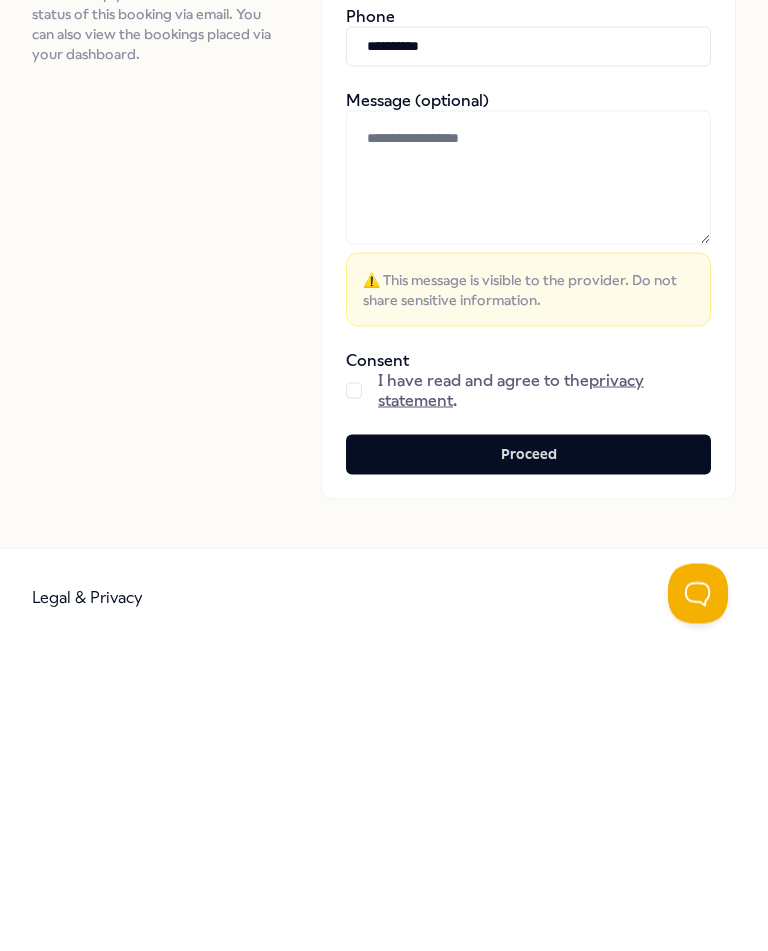 type on "**********" 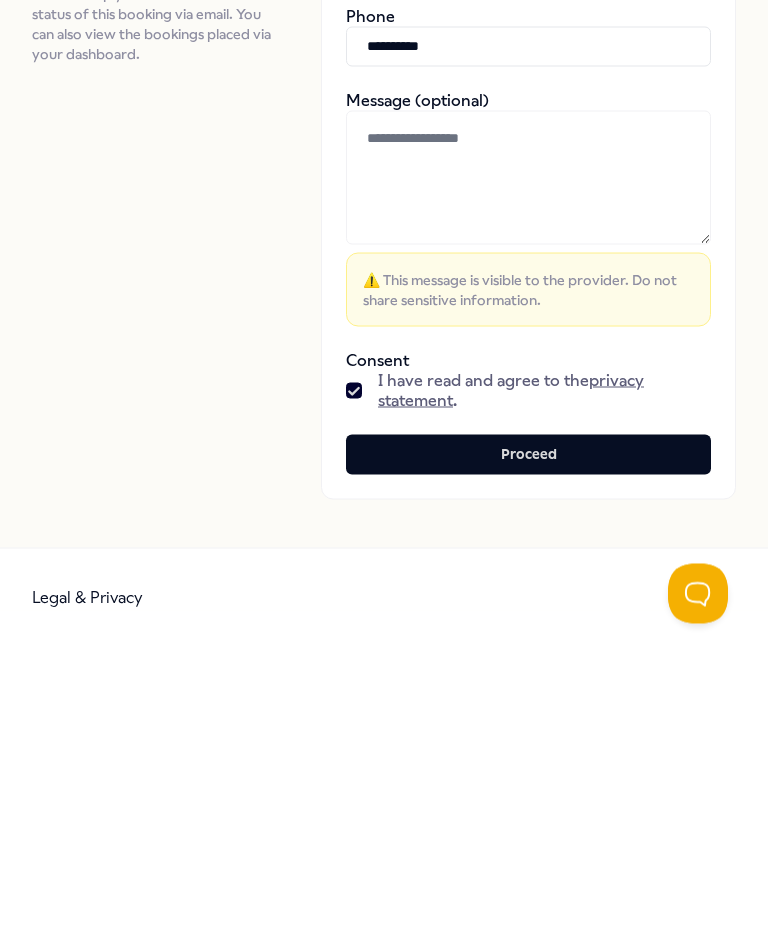 scroll, scrollTop: 208, scrollLeft: 0, axis: vertical 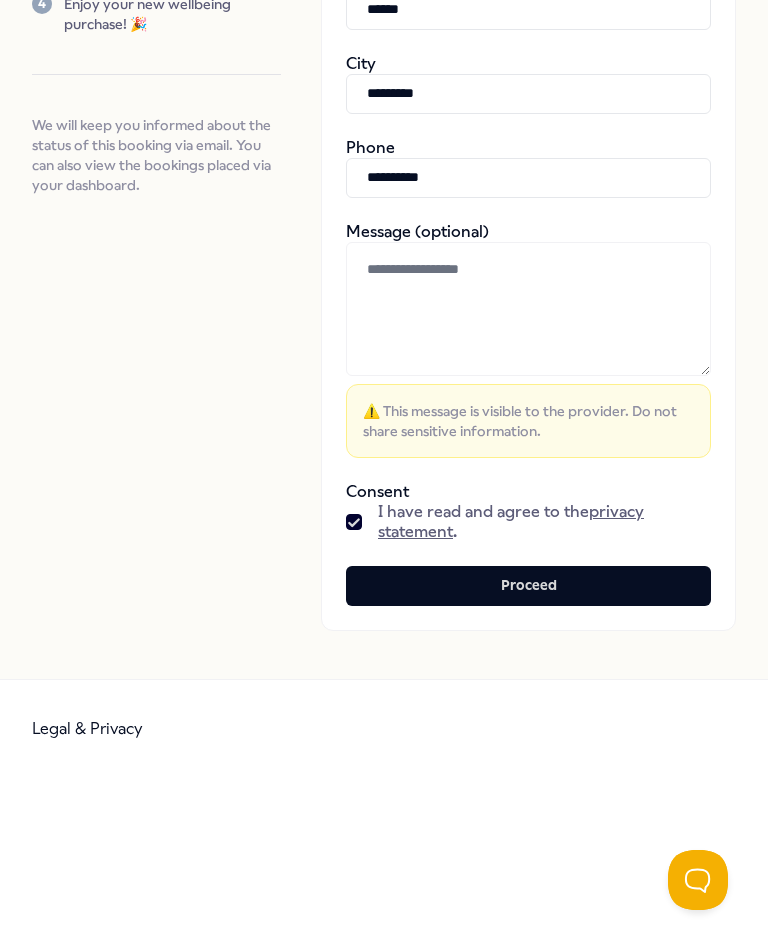 click on "Proceed" at bounding box center [528, 587] 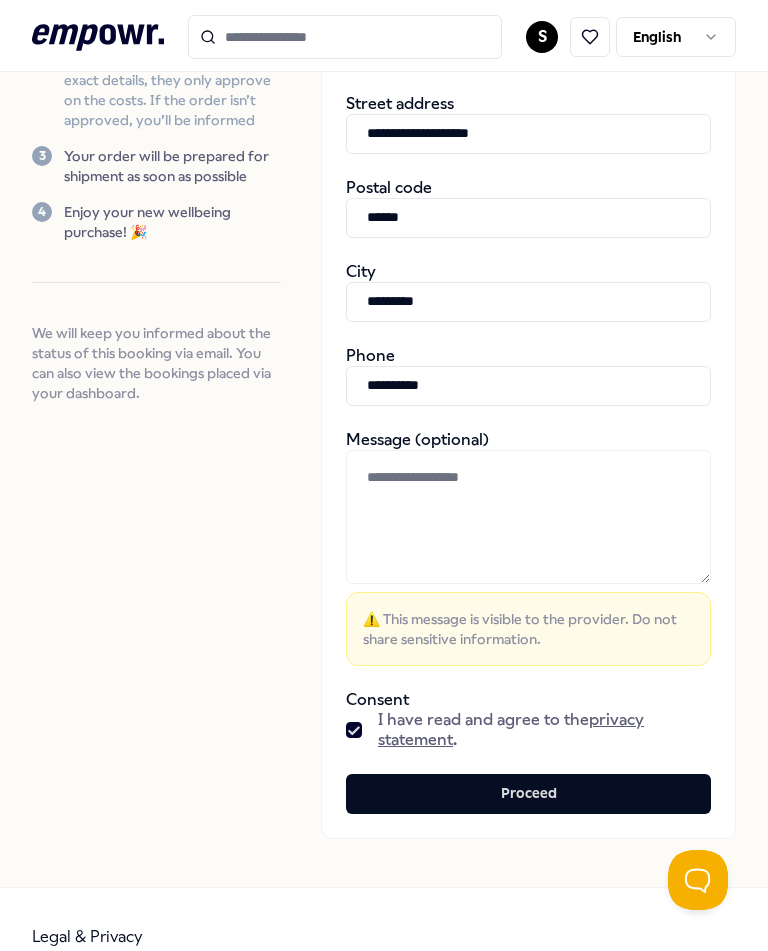 scroll, scrollTop: 0, scrollLeft: 0, axis: both 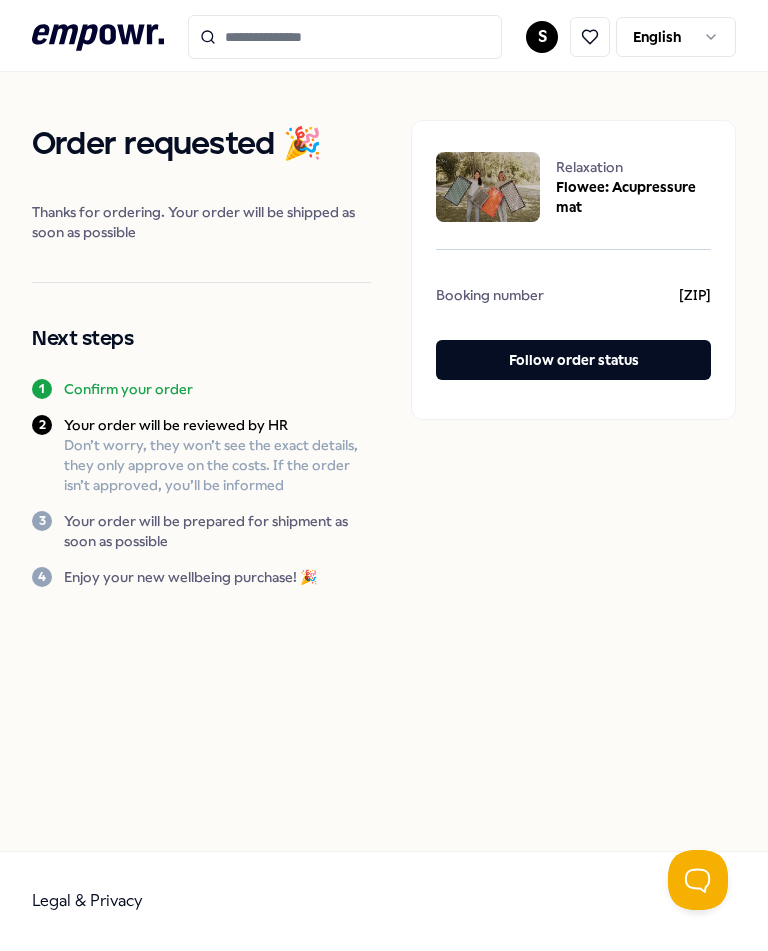click on "Flowee: Acupressure mat" at bounding box center [633, 198] 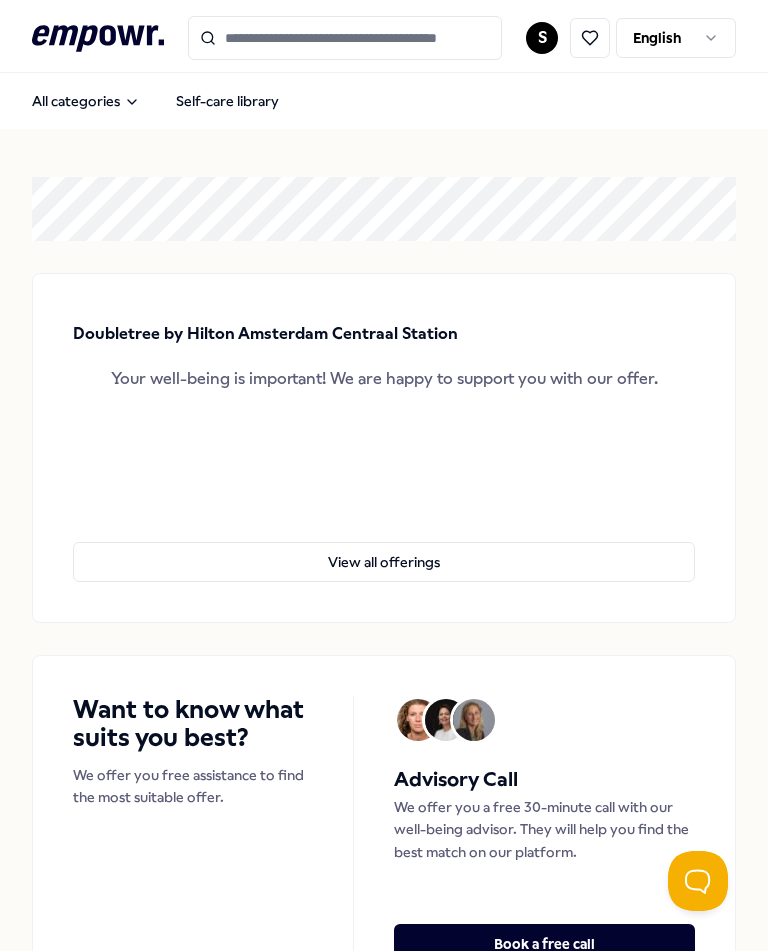 scroll, scrollTop: 0, scrollLeft: 0, axis: both 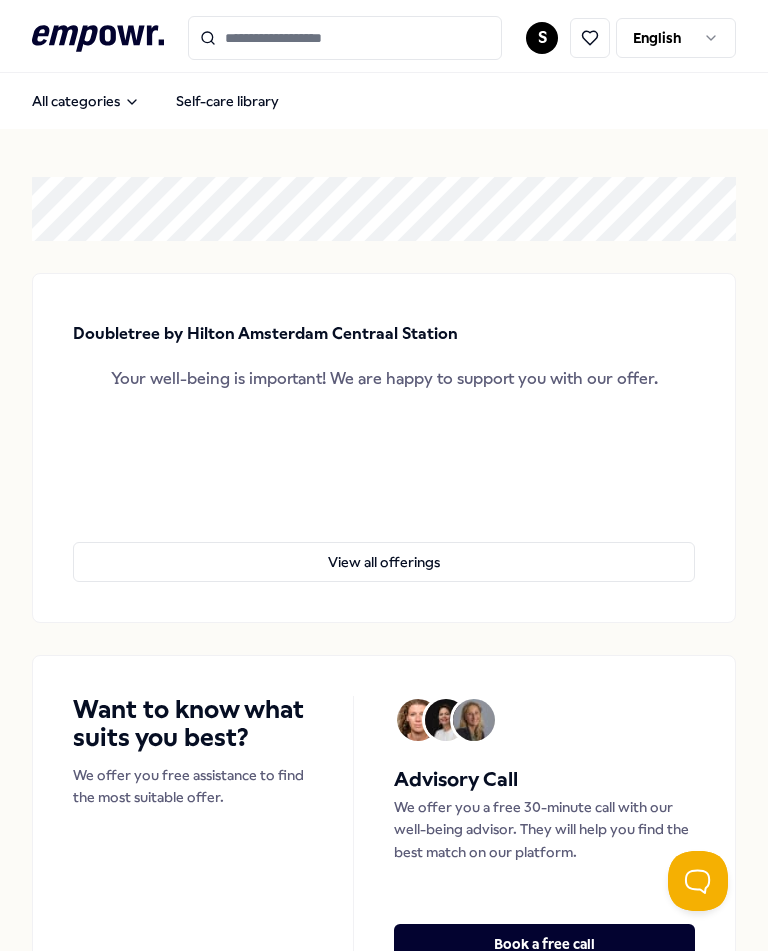 click on "All categories" at bounding box center (86, 101) 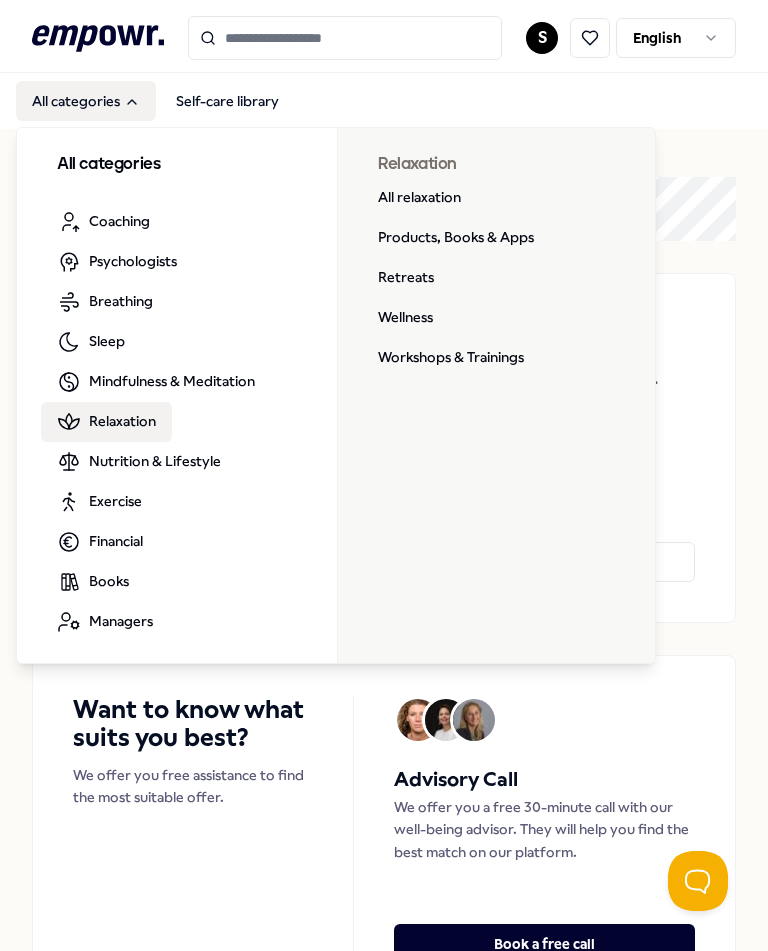 click on "All   relaxation" at bounding box center (419, 198) 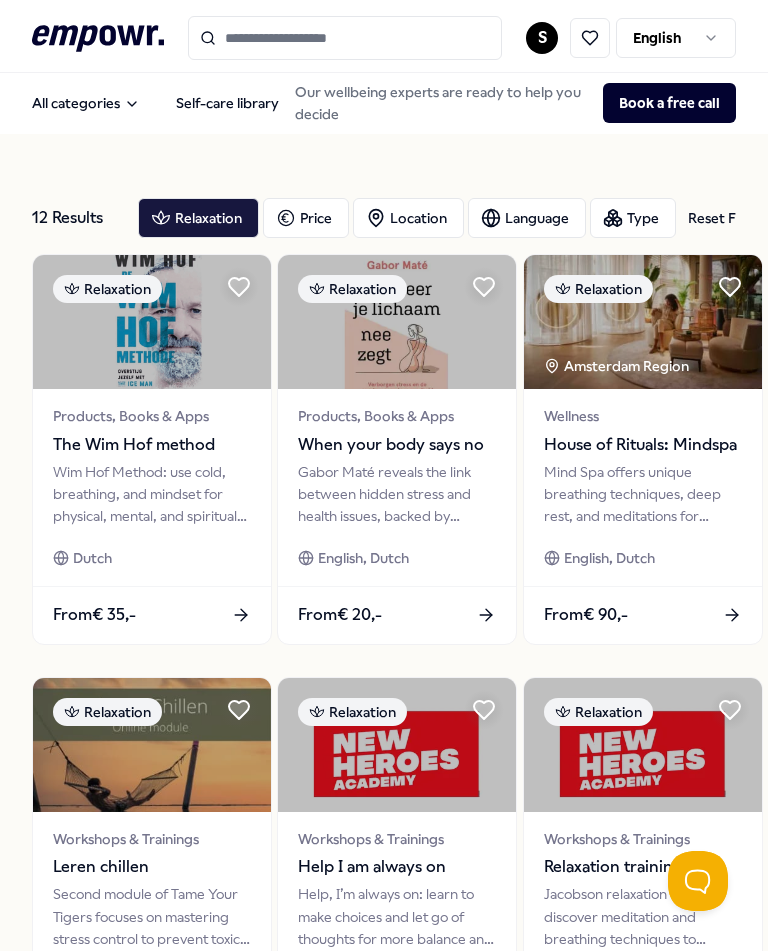 click on "House of Rituals: Mindspa" at bounding box center (643, 445) 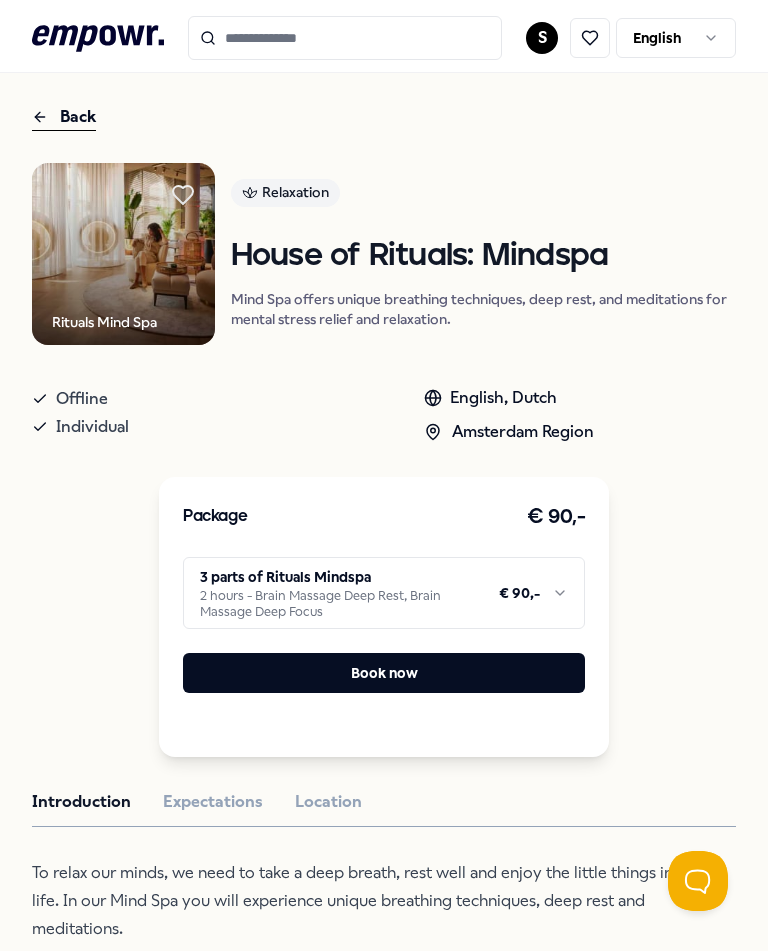scroll, scrollTop: 65, scrollLeft: 0, axis: vertical 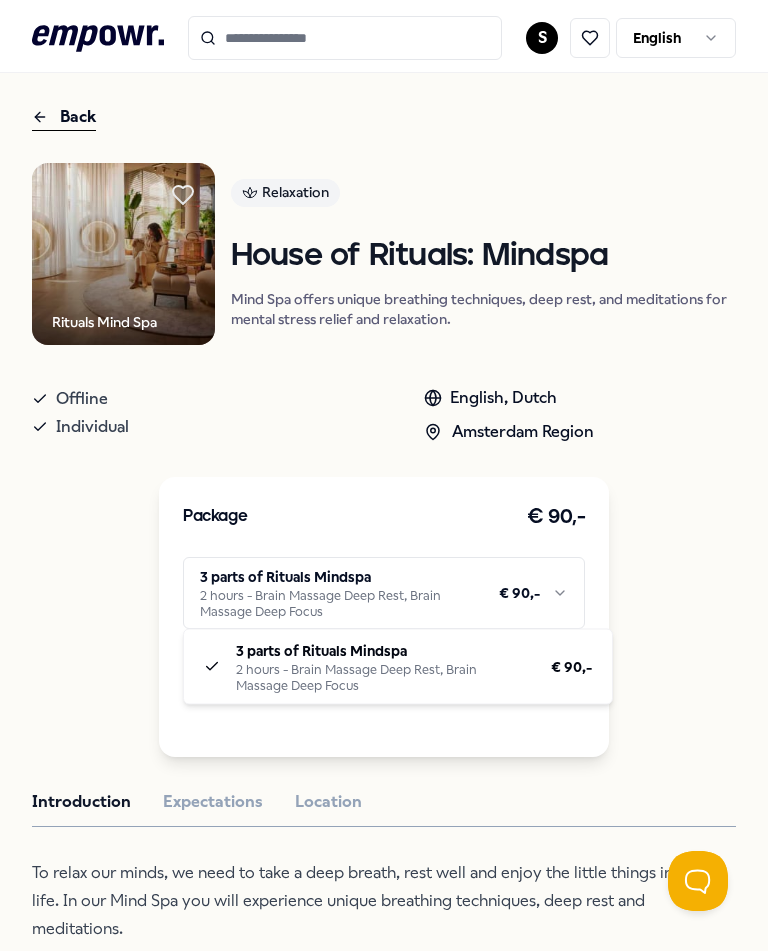click on ".empowr-logo_svg__cls-1{fill:#03032f} S English All categories   Self-care library Back Rituals Mind Spa Relaxation House of Rituals: Mindspa Mind Spa offers unique breathing techniques, deep rest, and meditations for mental stress relief and relaxation. Offline Individual English, Dutch [CITY] Region Package € 90,- 3 parts of Rituals Mindspa 2 hours - Brain Massage Deep Rest, Brain Massage Deep Focus € 90,- Book now Introduction Expectations Location To relax our minds, we need to take a deep breath, rest well and enjoy the little things in life. In our Mind Spa you will experience unique breathing techniques, deep rest and meditations. At House of Rituals we have developed very unique sessions using scientifically based techniques for mental stress relief and relaxation. Dive into the world of the world's first Mind Spa and discover what it can offer you. Recommended Relaxation Products, Books & Apps Flowee: Acupressure mat From € 95,- Nutrition & Lifestyle From € 125,-" at bounding box center [384, 475] 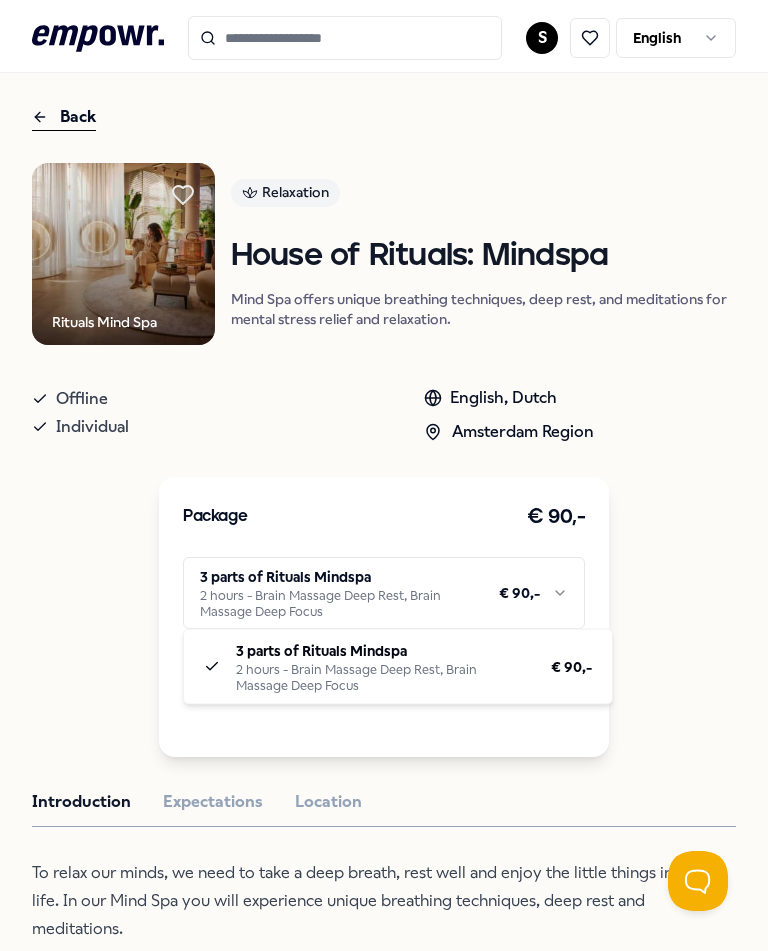 click on ".empowr-logo_svg__cls-1{fill:#03032f} S English All categories   Self-care library Back Rituals Mind Spa Relaxation House of Rituals: Mindspa Mind Spa offers unique breathing techniques, deep rest, and meditations for mental stress relief and relaxation. Offline Individual English, Dutch [CITY] Region Package € 90,- 3 parts of Rituals Mindspa 2 hours - Brain Massage Deep Rest, Brain Massage Deep Focus € 90,- Book now Introduction Expectations Location To relax our minds, we need to take a deep breath, rest well and enjoy the little things in life. In our Mind Spa you will experience unique breathing techniques, deep rest and meditations. At House of Rituals we have developed very unique sessions using scientifically based techniques for mental stress relief and relaxation. Dive into the world of the world's first Mind Spa and discover what it can offer you. Recommended Relaxation Products, Books & Apps Flowee: Acupressure mat From € 95,- Nutrition & Lifestyle From € 125,-" at bounding box center [384, 475] 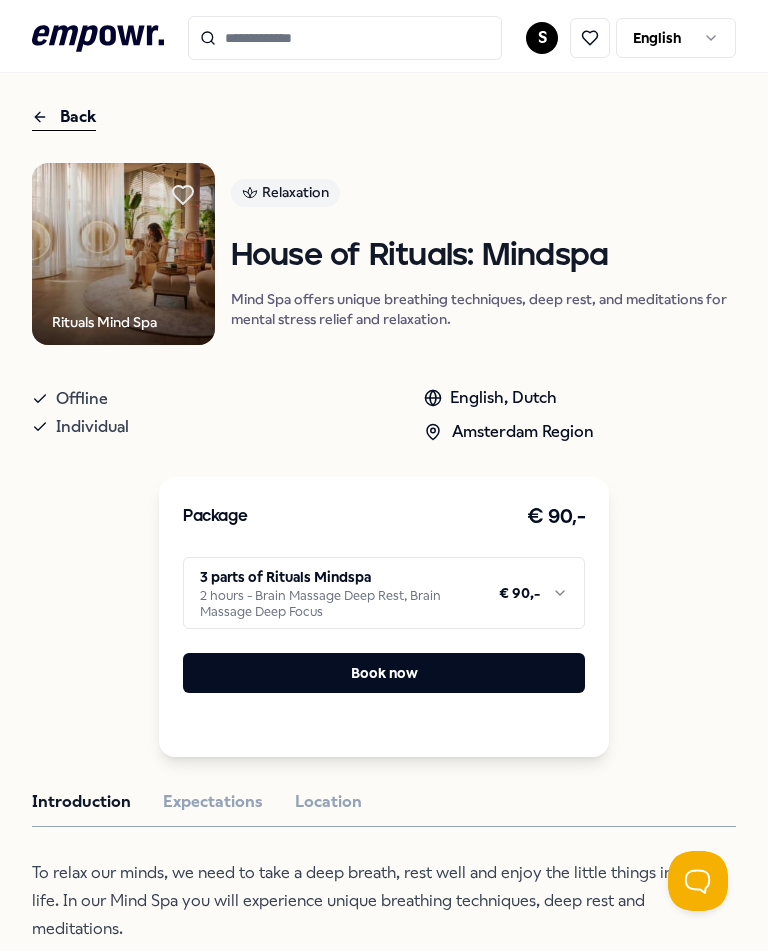 click 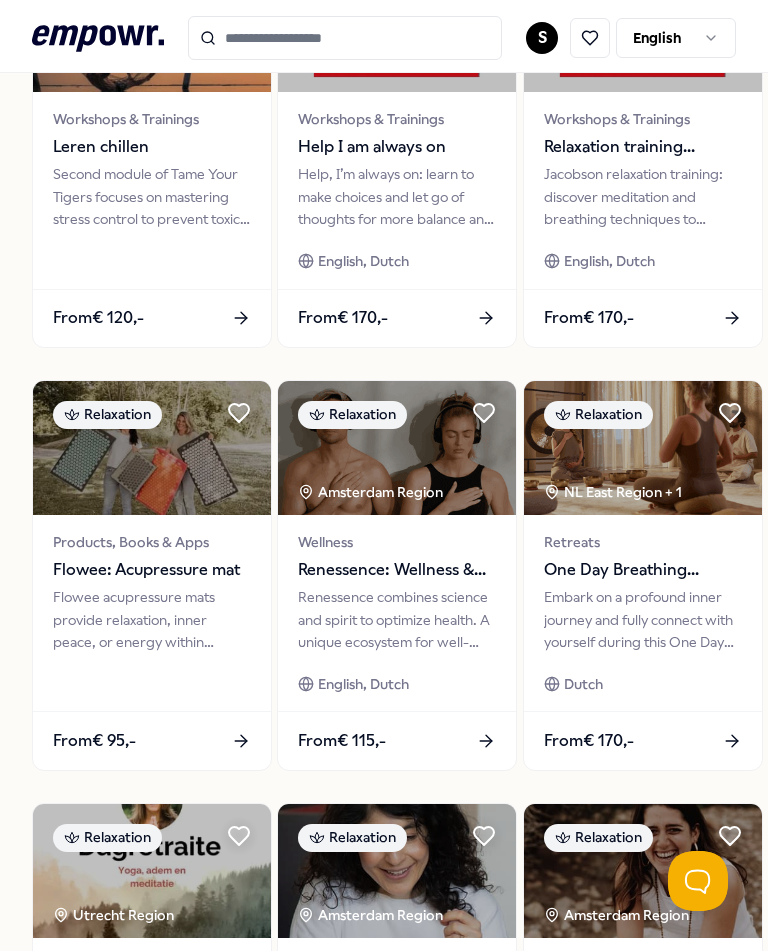 scroll, scrollTop: 721, scrollLeft: 0, axis: vertical 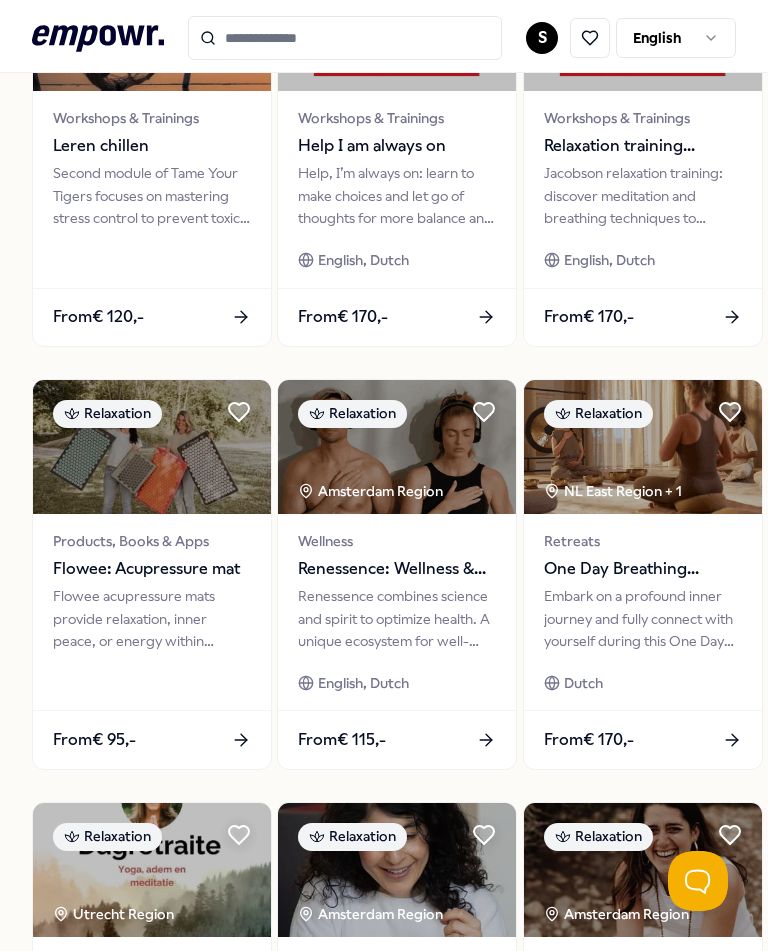 click on "Wellness Renessence: Wellness & Mindfulness Renessence combines science and spirit to optimize health. A unique ecosystem
for well-being and self-care. English, Dutch" at bounding box center (397, 612) 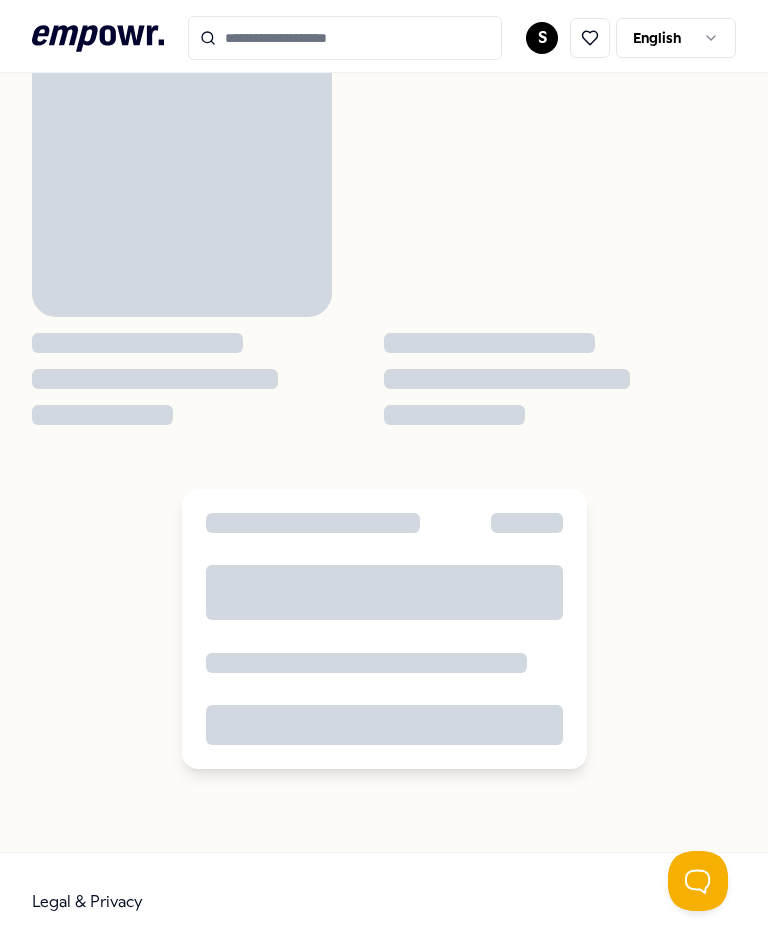 scroll, scrollTop: 129, scrollLeft: 0, axis: vertical 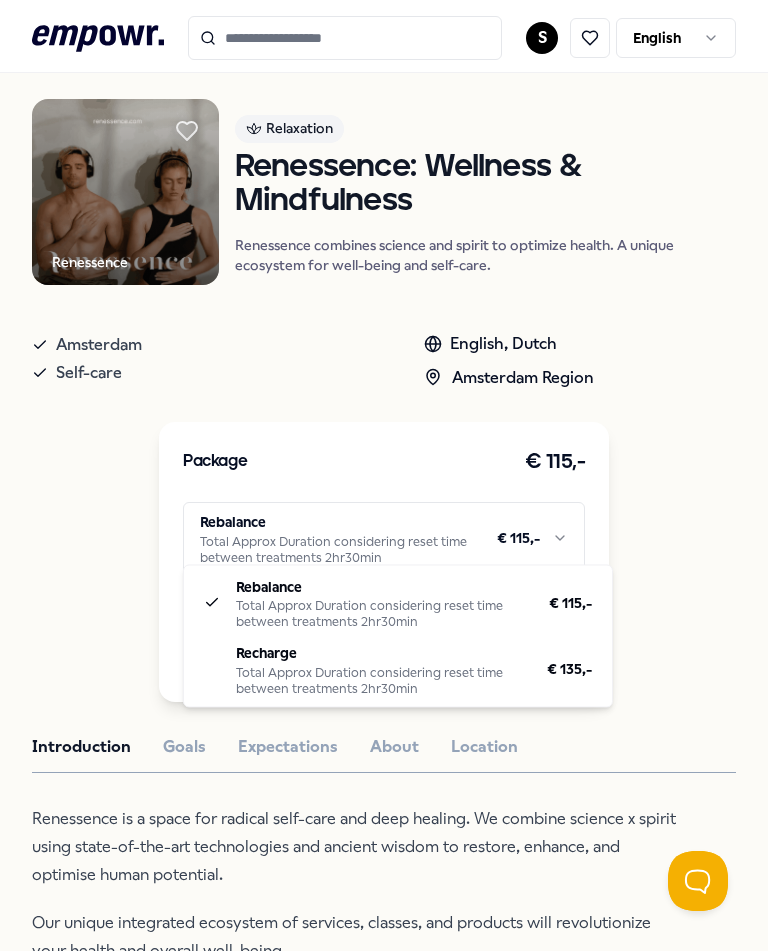 click on "“Rolien and Irene, thank you very much for this wonderful day. I was quite sceptical beforehand, but I’ve really changed my mind. I felt very comfortable, and that really means a lot!”
.empowr-logo_svg__cls-1{fill:#03032f} S English All categories   Self-care library Back Renessence Relaxation Renessence: Wellness & Mindfulness Renessence combines science and spirit to optimize health. A unique ecosystem for well-being and self-care. [CITY] [STATE] Package € 115,- Rebalance Total Approx Duration considering reset time between treatments 2hr30min € 115,- Book now Introduction Goals Expectations About Location Renessence is a space for radical self-care and deep healing. We combine science x spirit using state-of-the-art technologies and ancient wisdom to restore, enhance, and optimise human potential. Our unique integrated ecosystem of services, classes, and products will revolutionize your health and overall well-being. Recommended Relaxation Products, Books & Apps Flowee: Acupressure mat Flowee acupressure mats provide relaxation, inner peace, or energy within
minutes, perfect for daily use. From € 95,- Nutrition & Lifestyle From" at bounding box center (384, 475) 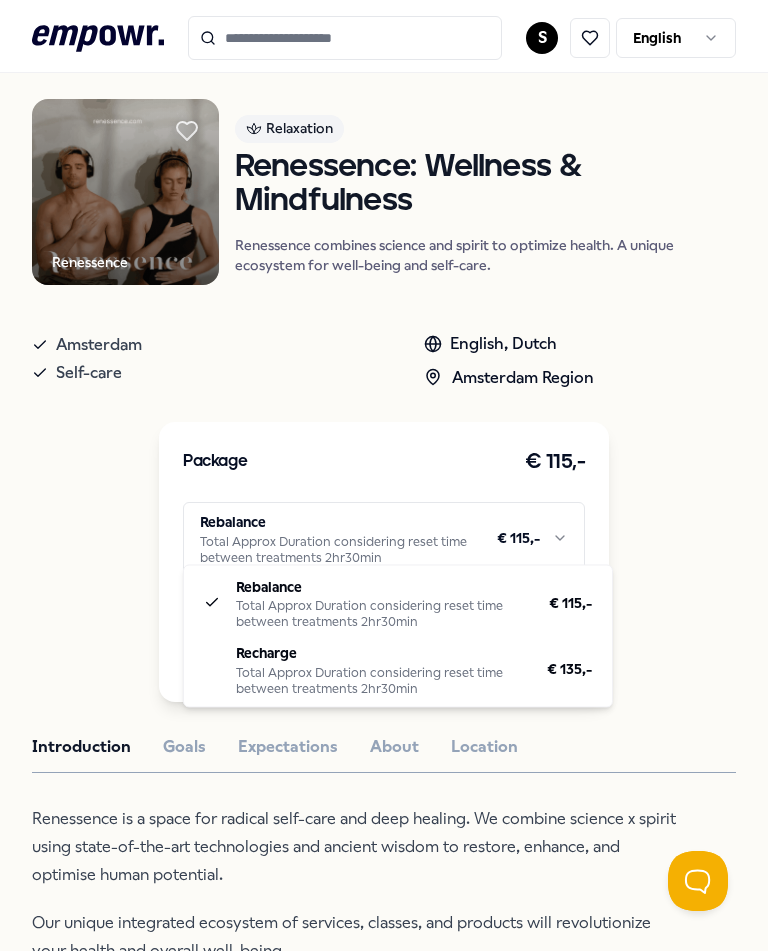 click on "“Rolien and Irene, thank you very much for this wonderful day. I was quite sceptical beforehand, but I’ve really changed my mind. I felt very comfortable, and that really means a lot!”
.empowr-logo_svg__cls-1{fill:#03032f} S English All categories   Self-care library Back Renessence Relaxation Renessence: Wellness & Mindfulness Renessence combines science and spirit to optimize health. A unique ecosystem for well-being and self-care. [CITY] [STATE] Package € 115,- Rebalance Total Approx Duration considering reset time between treatments 2hr30min € 115,- Book now Introduction Goals Expectations About Location Renessence is a space for radical self-care and deep healing. We combine science x spirit using state-of-the-art technologies and ancient wisdom to restore, enhance, and optimise human potential. Our unique integrated ecosystem of services, classes, and products will revolutionize your health and overall well-being. Recommended Relaxation Products, Books & Apps Flowee: Acupressure mat Flowee acupressure mats provide relaxation, inner peace, or energy within
minutes, perfect for daily use. From € 95,- Nutrition & Lifestyle From" at bounding box center (384, 475) 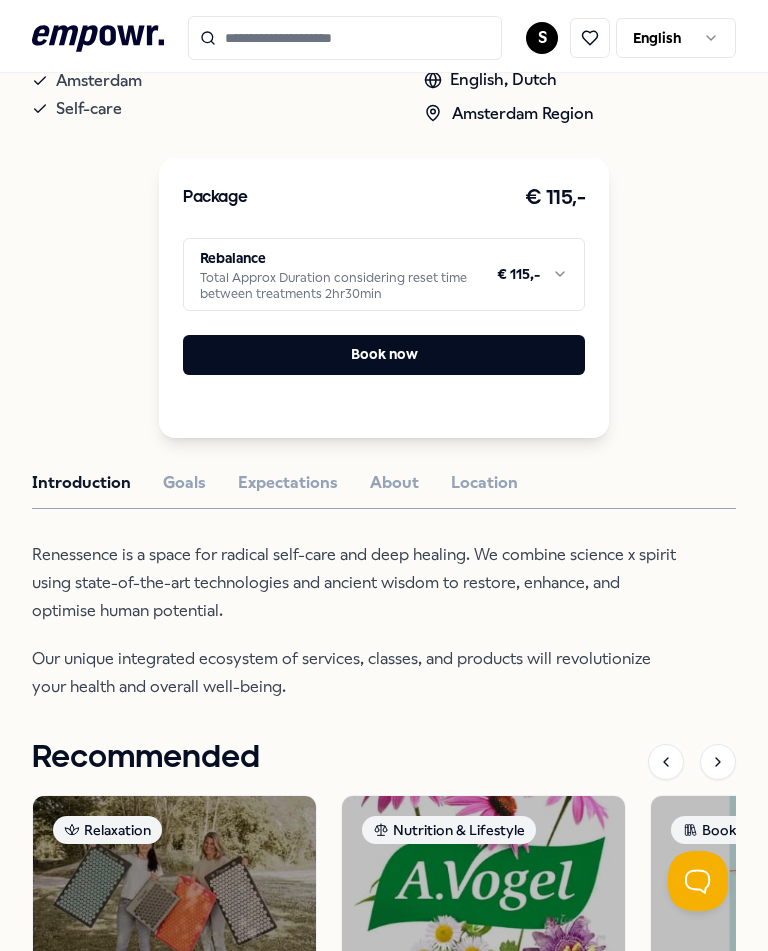 scroll, scrollTop: 392, scrollLeft: 0, axis: vertical 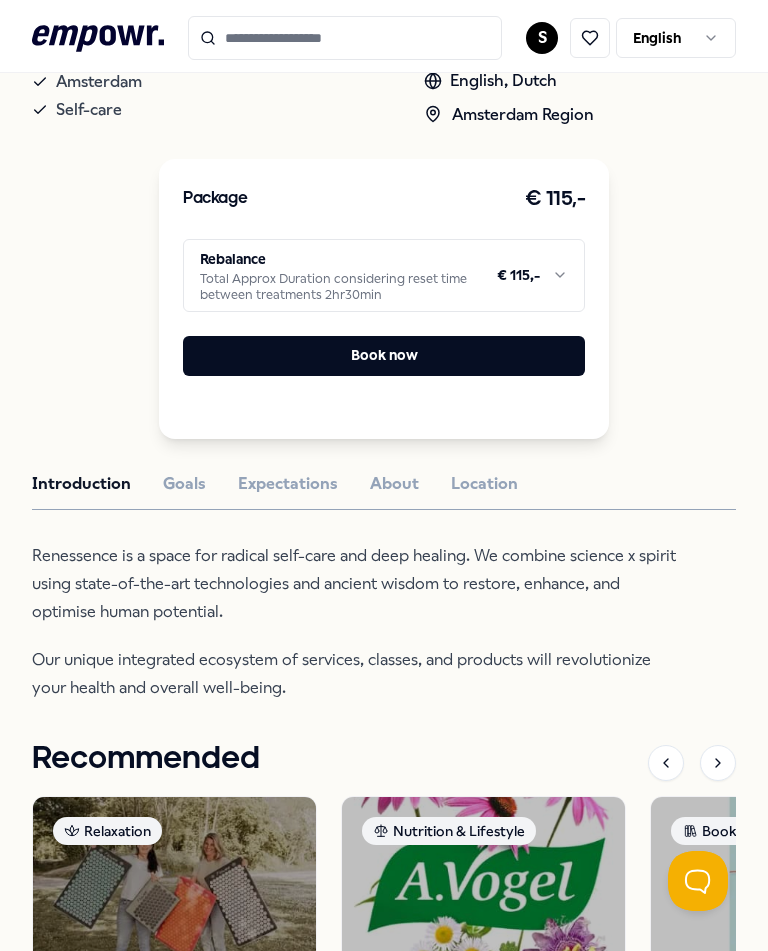 click on "About" at bounding box center (394, 484) 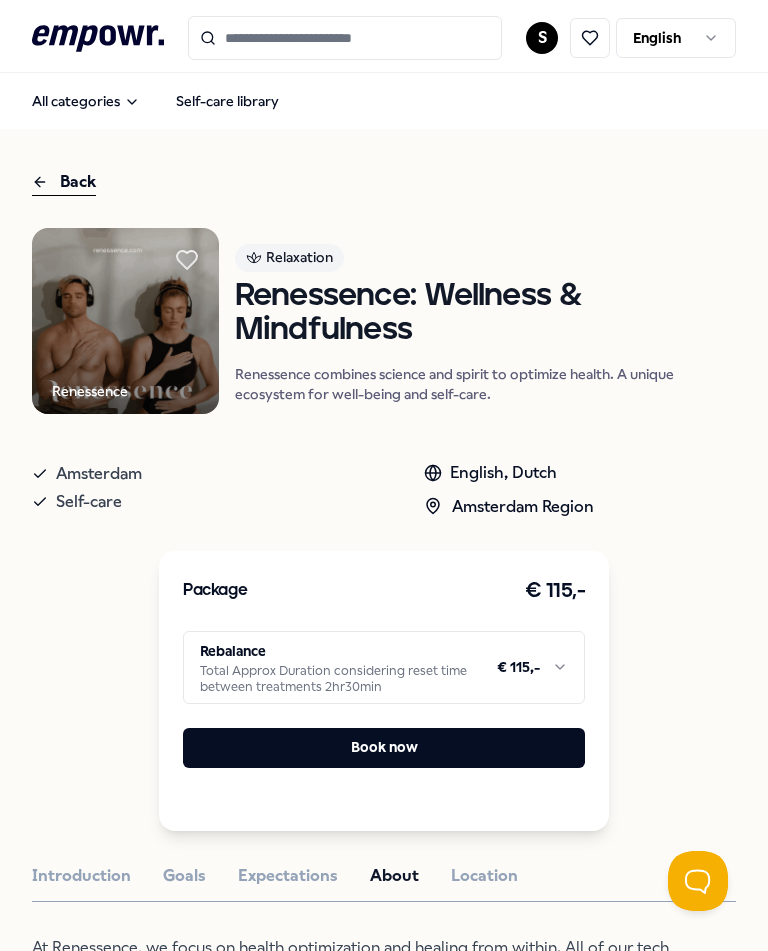 scroll, scrollTop: 0, scrollLeft: 0, axis: both 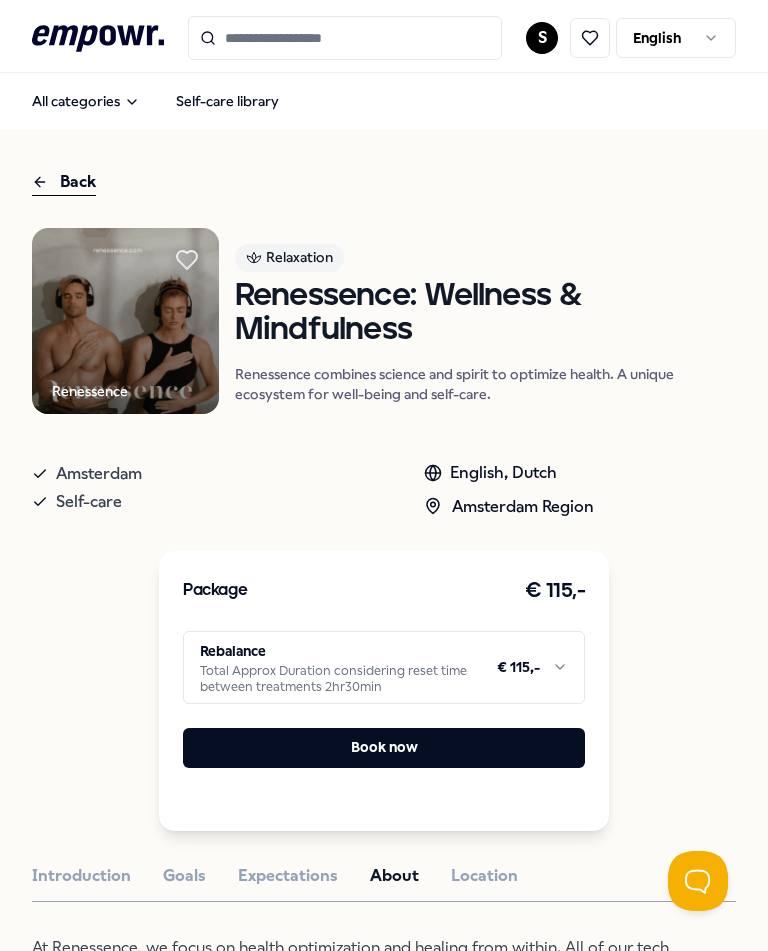 click on "Location" at bounding box center (484, 876) 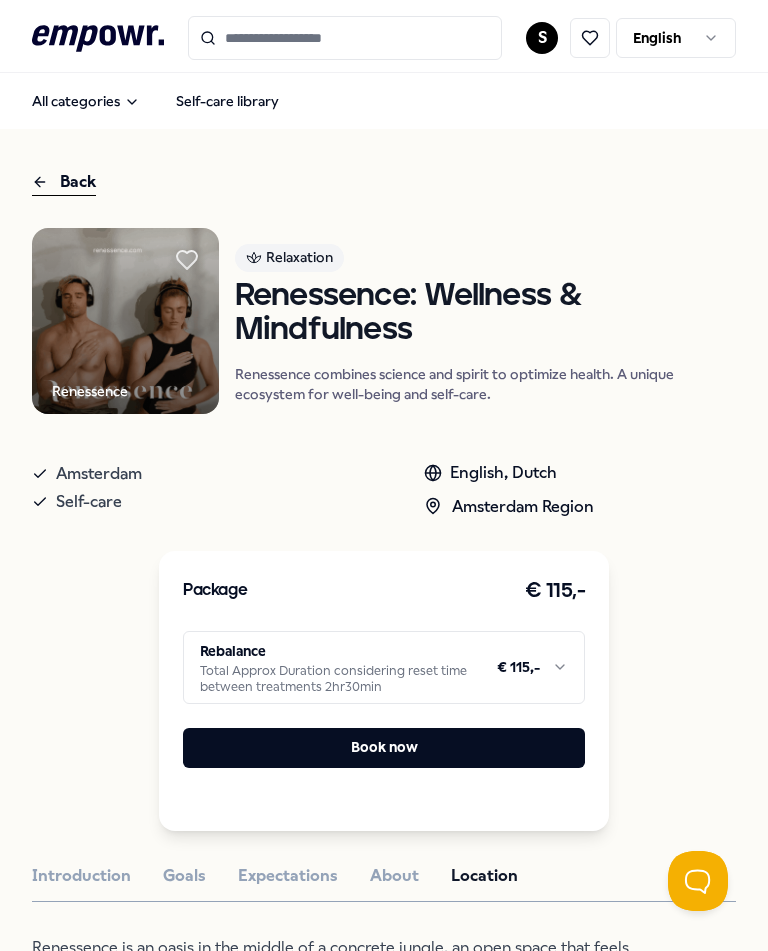 scroll, scrollTop: 0, scrollLeft: 0, axis: both 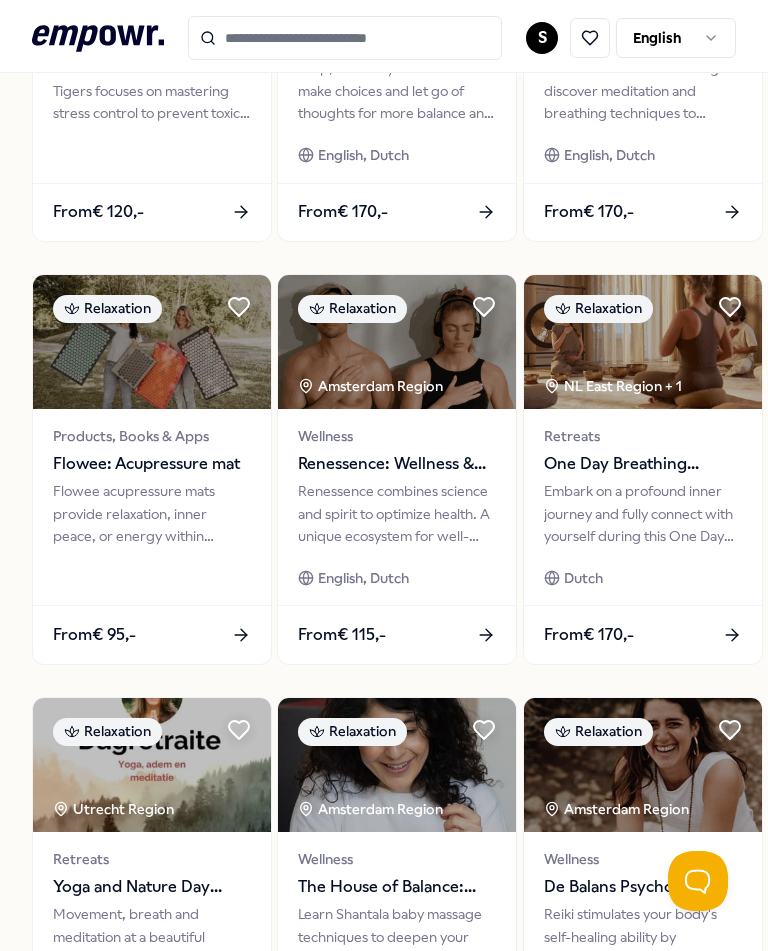 click on "Embark on a profound inner journey and fully connect with yourself during this
One Day Breath Retreat." at bounding box center (643, 513) 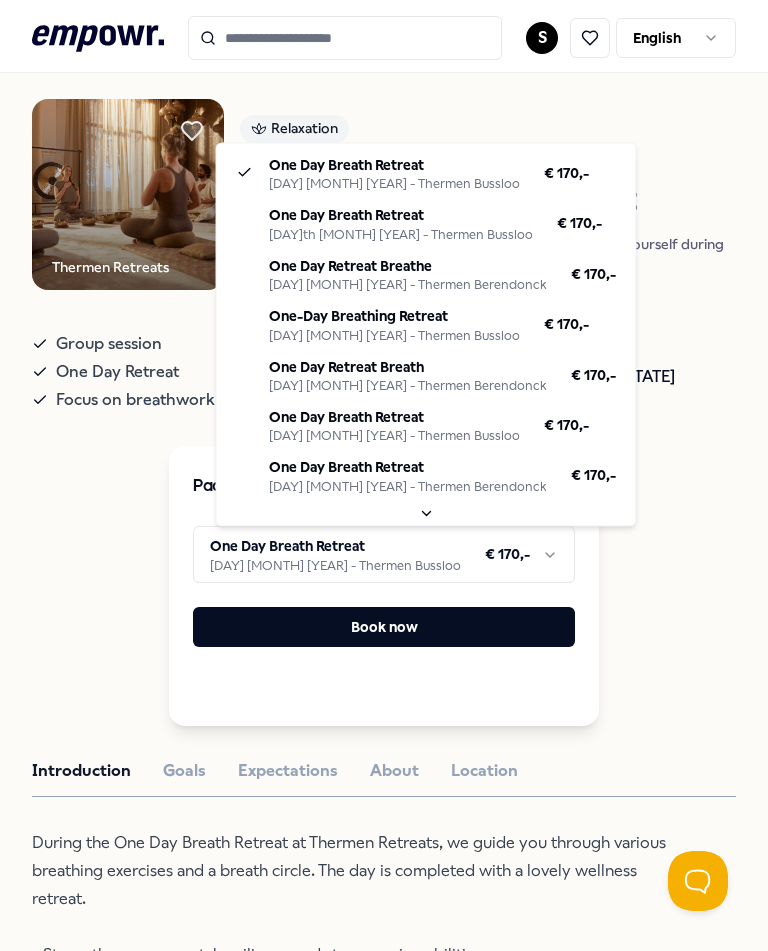 click on "One Day Breathing Retreat [DAY] [MONTH] [YEAR] - Thermen Bussloo € 170,- Book now Introduction Goals Expectations About Location During the One Day Breath Retreat at Thermen Retreats, we guide you through various breathing exercises and a breath circle. The day is completed with a lovely wellness retreat. - Strengthen your mental resilience and stress coping abilities. - Boost your energy, focus, and physical recovery capacity. - Create space for reflection, direction, and leadership. - Deepen connection and trust. - Take home immediately applicable tools for both personal and professional use. Treat yourself to a day that truly makes an impact. Reviews" at bounding box center [384, 475] 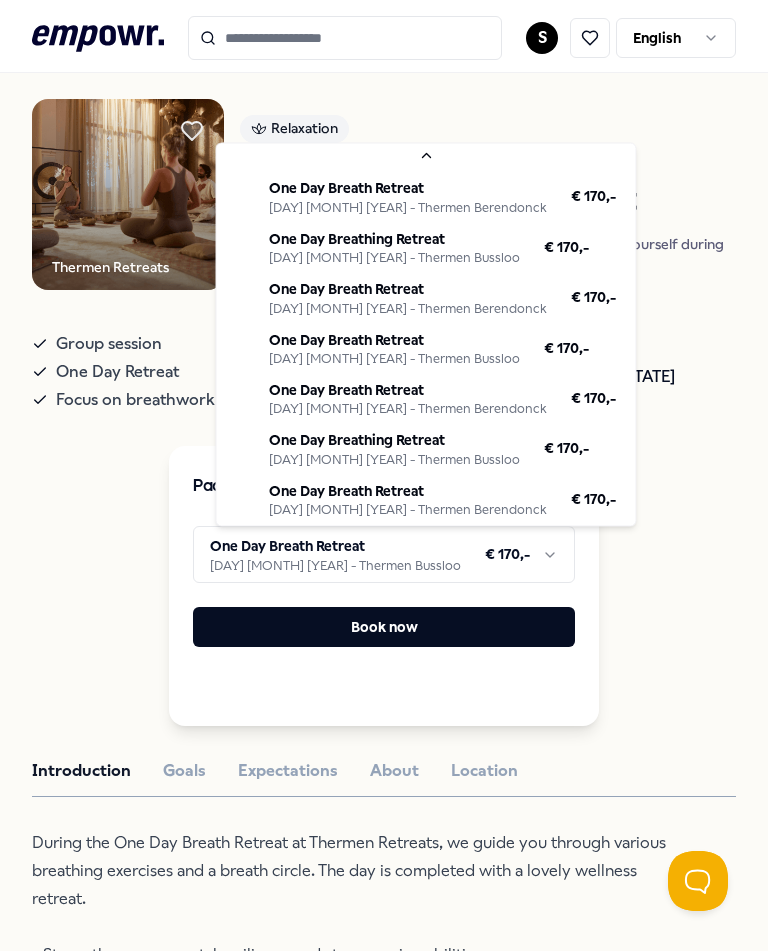 scroll, scrollTop: 300, scrollLeft: 0, axis: vertical 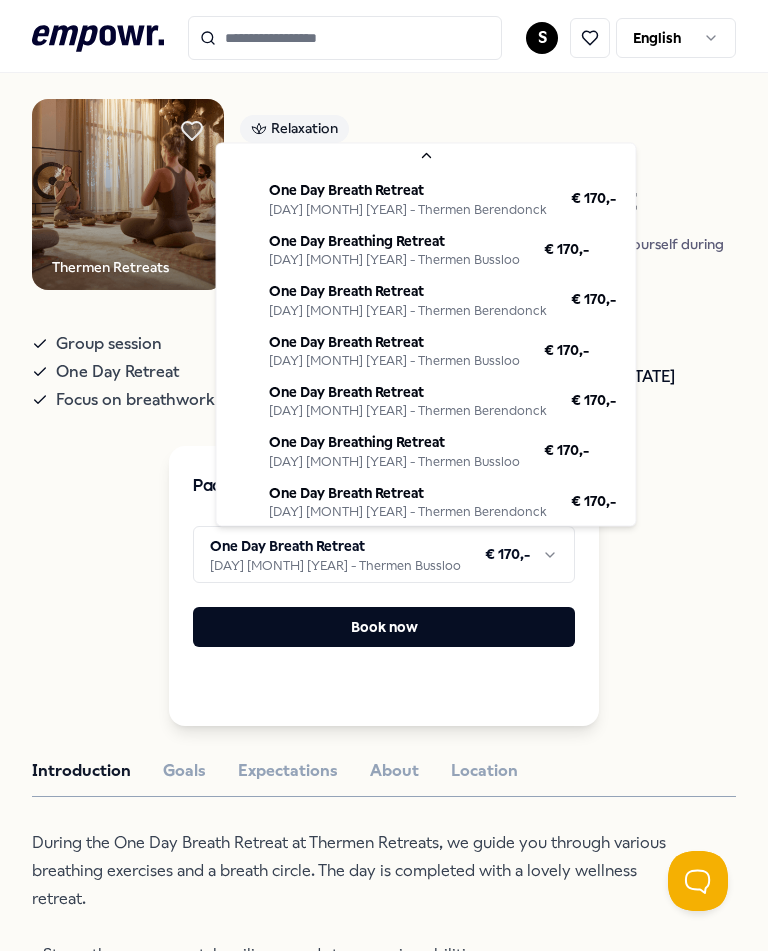 click on "One Day Breathing Retreat [DAY] [MONTH] [YEAR] - Thermen Bussloo € 170,- Book now Introduction Goals Expectations About Location During the One Day Breath Retreat at Thermen Retreats, we guide you through various breathing exercises and a breath circle. The day is completed with a lovely wellness retreat. - Strengthen your mental resilience and stress coping abilities. - Boost your energy, focus, and physical recovery capacity. - Create space for reflection, direction, and leadership. - Deepen connection and trust. - Take home immediately applicable tools for both personal and professional use. Treat yourself to a day that truly makes an impact. Reviews" at bounding box center [384, 475] 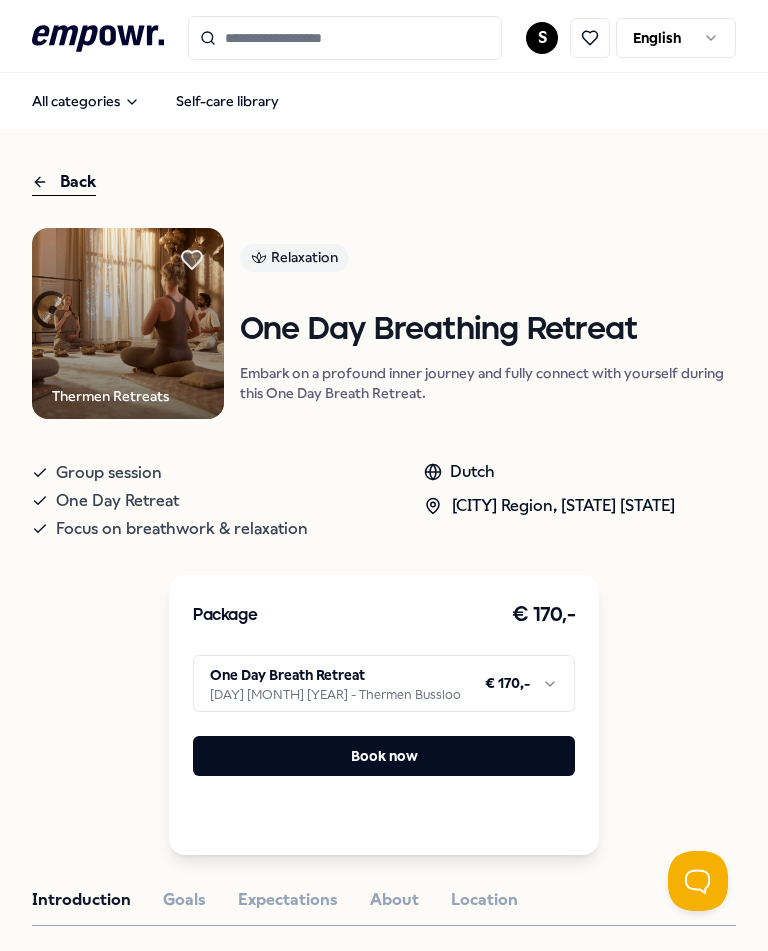 scroll, scrollTop: 0, scrollLeft: 0, axis: both 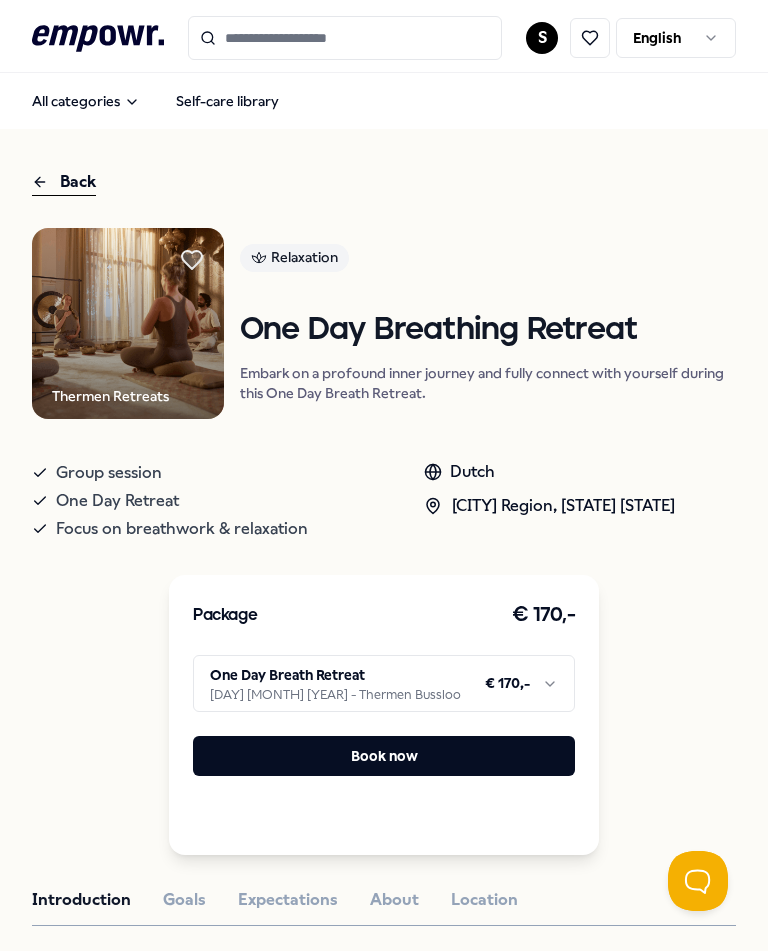 click 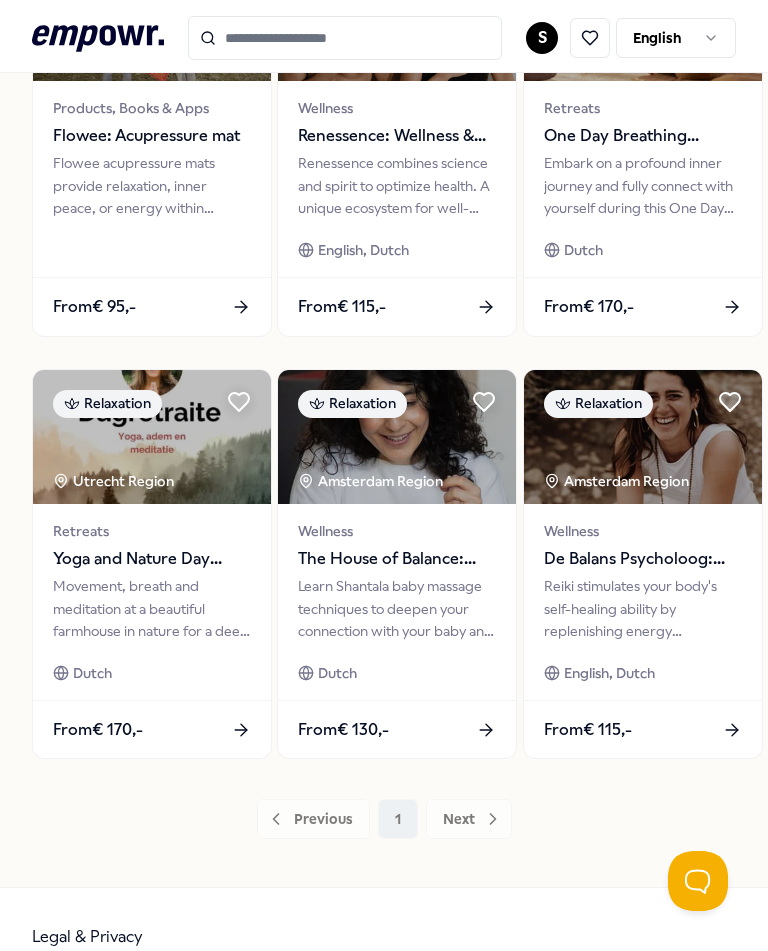 scroll, scrollTop: 1152, scrollLeft: 0, axis: vertical 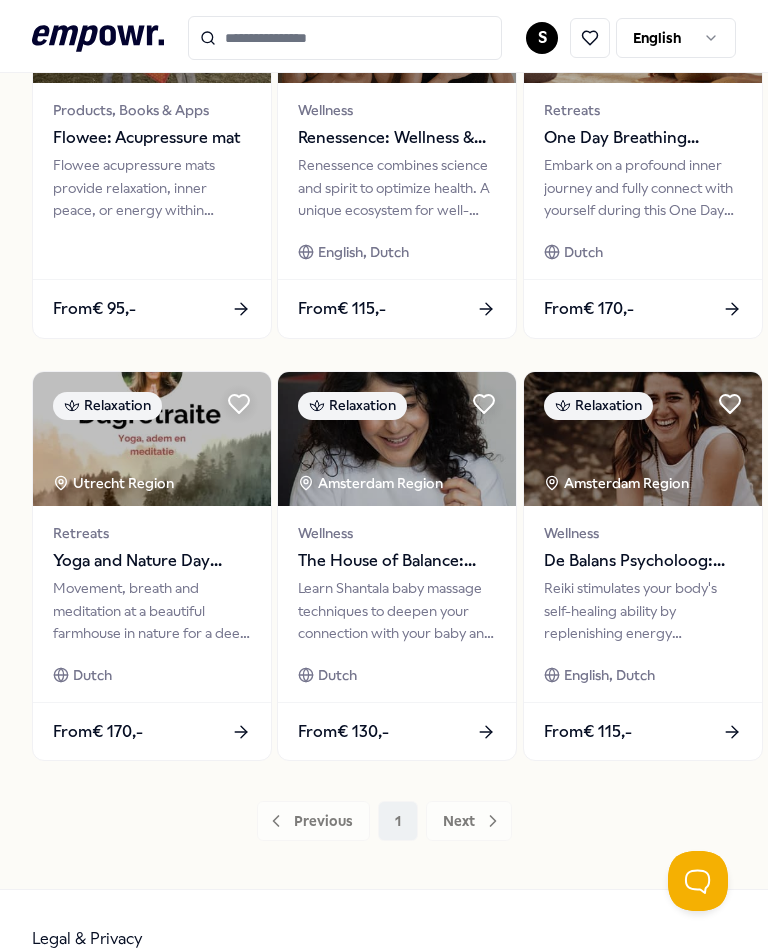 click on "Previous 1 Next" at bounding box center [384, 821] 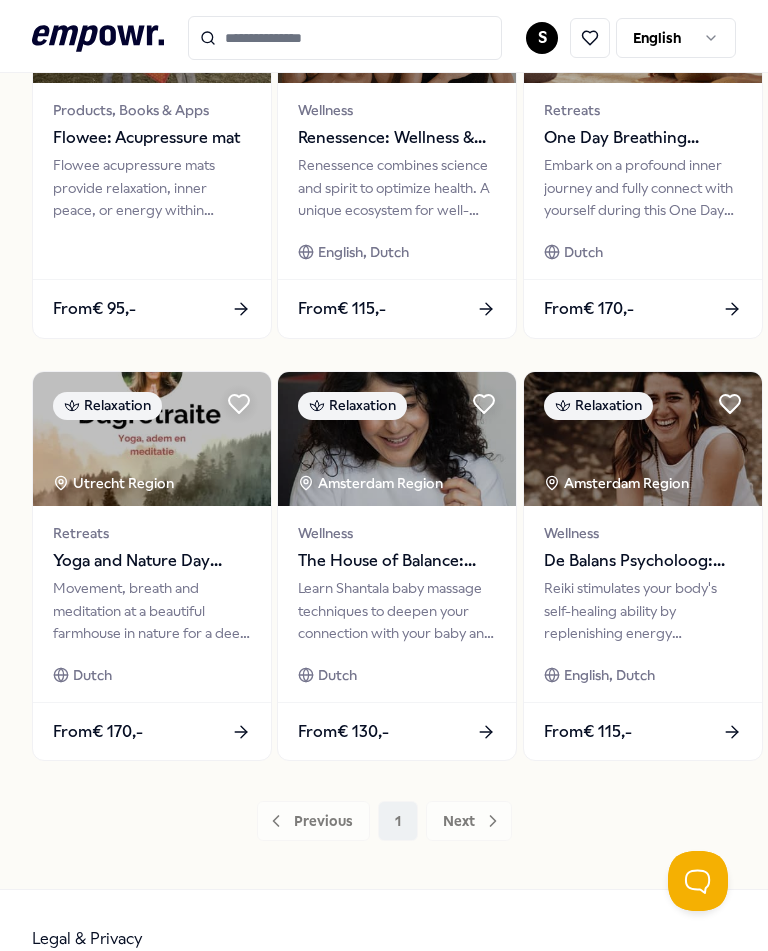 click on "Previous 1 Next" at bounding box center [384, 821] 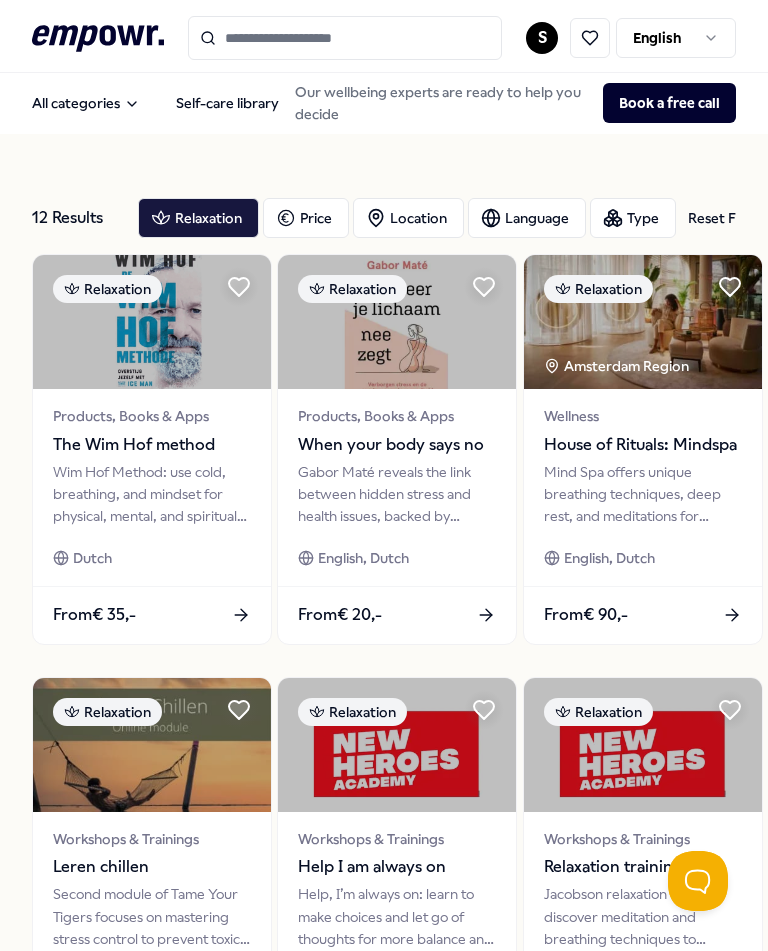 scroll, scrollTop: 0, scrollLeft: 0, axis: both 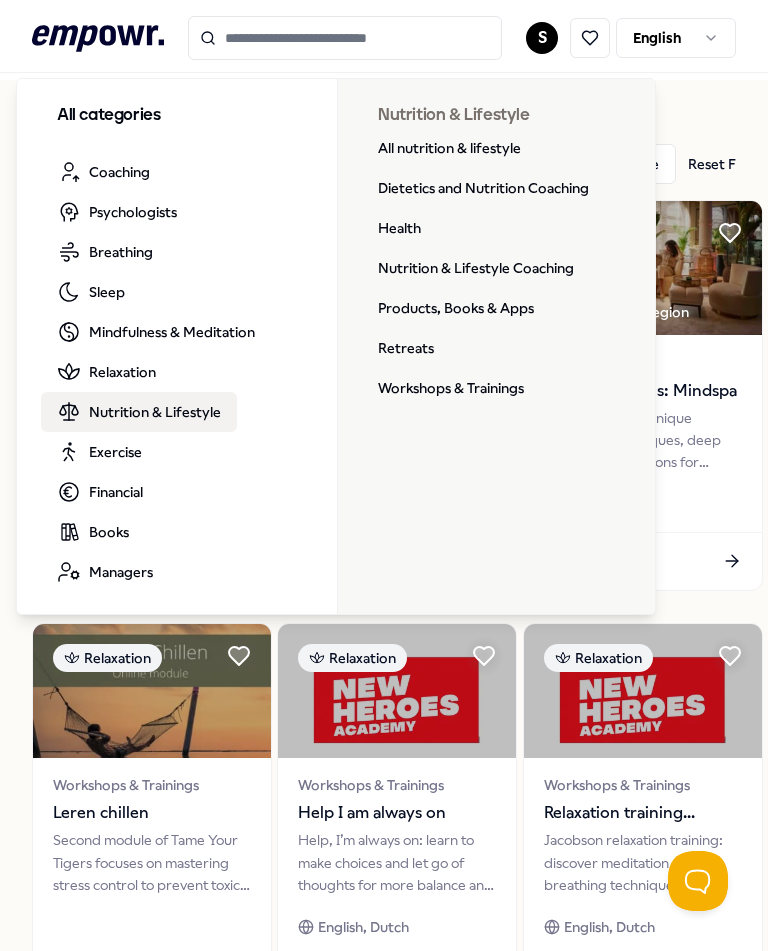 click on "All   nutrition & lifestyle" at bounding box center (449, 148) 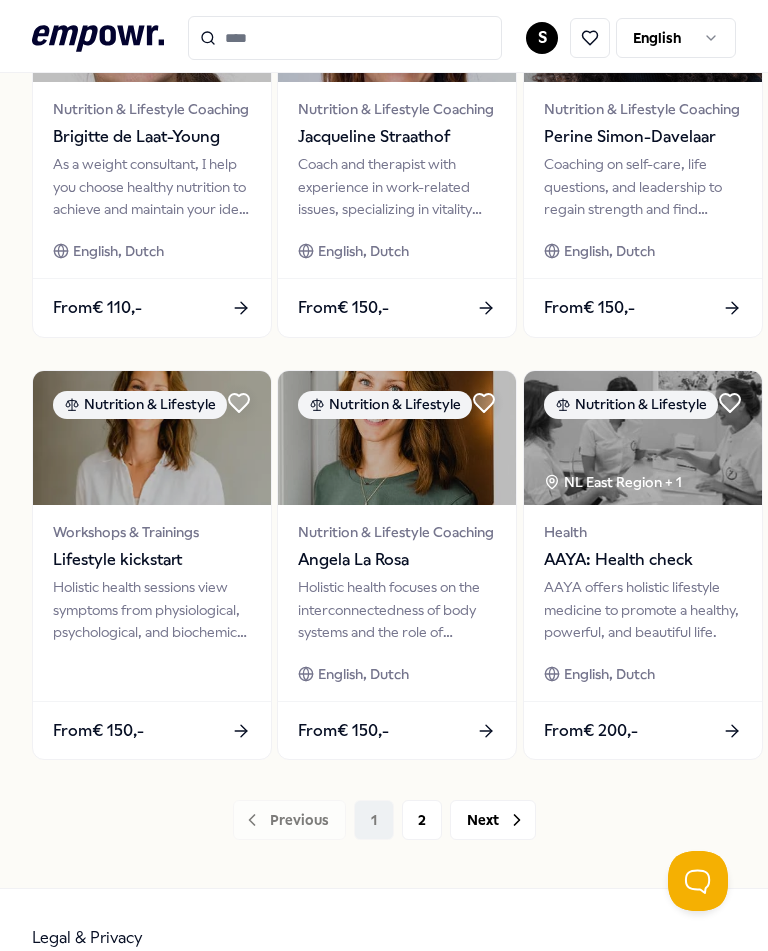 scroll, scrollTop: 1152, scrollLeft: 0, axis: vertical 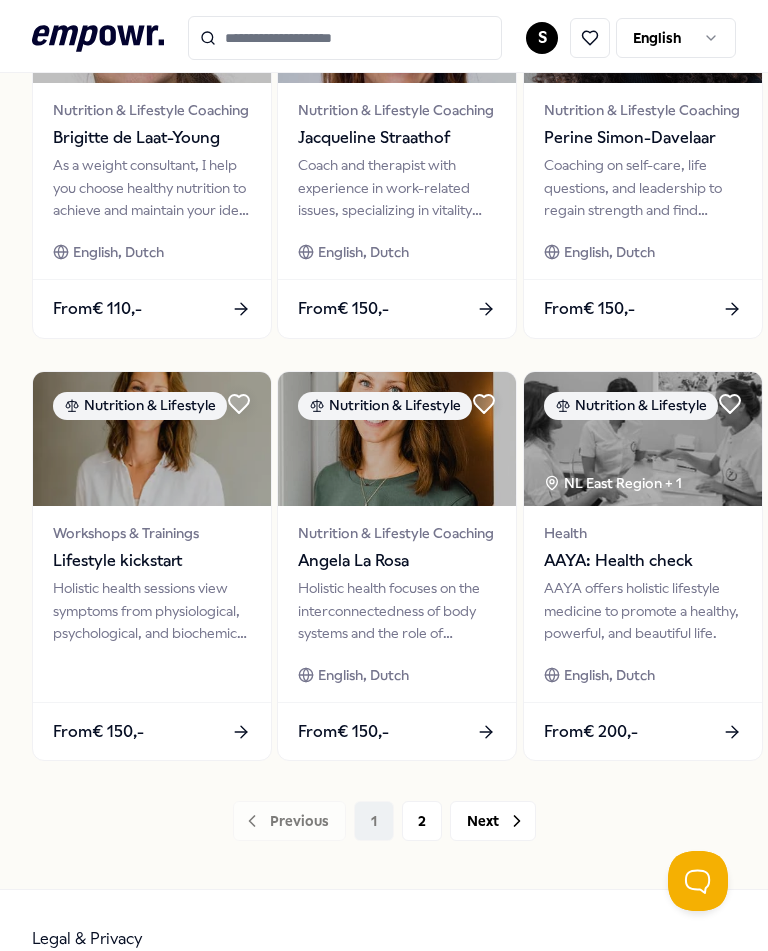 click on "2" at bounding box center (422, 821) 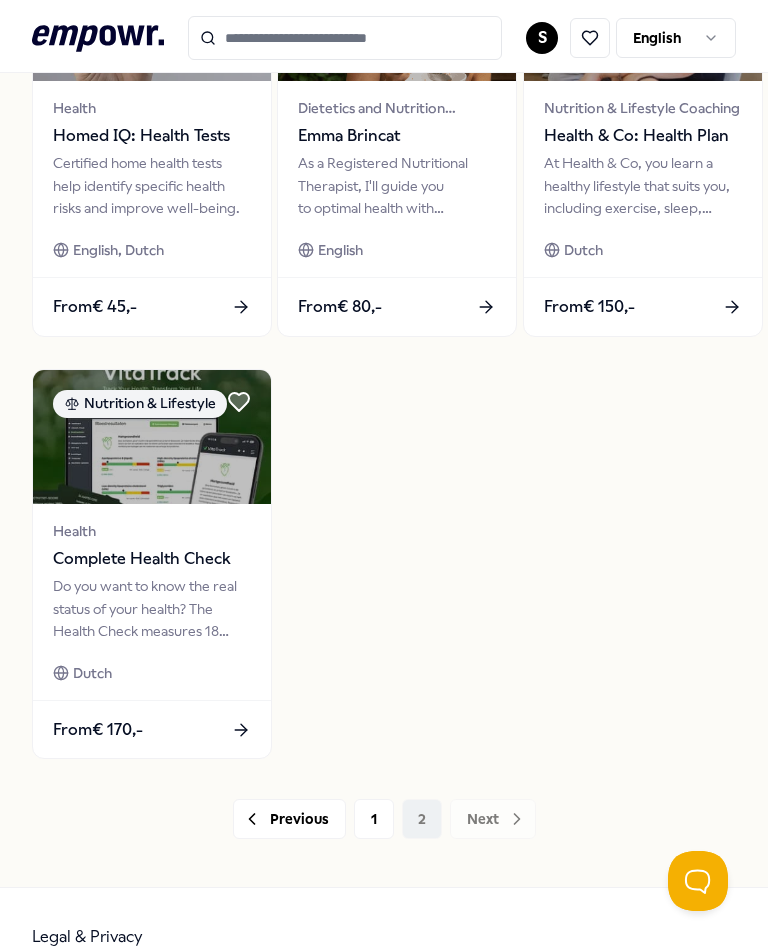 scroll, scrollTop: 1152, scrollLeft: 0, axis: vertical 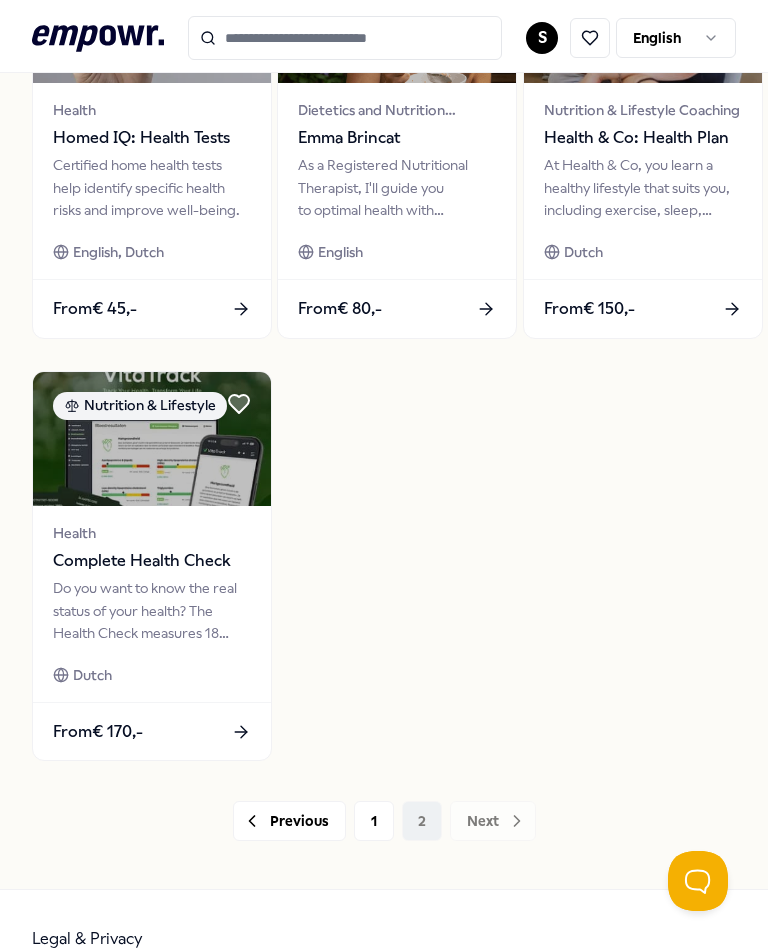 click on "1" at bounding box center (374, 821) 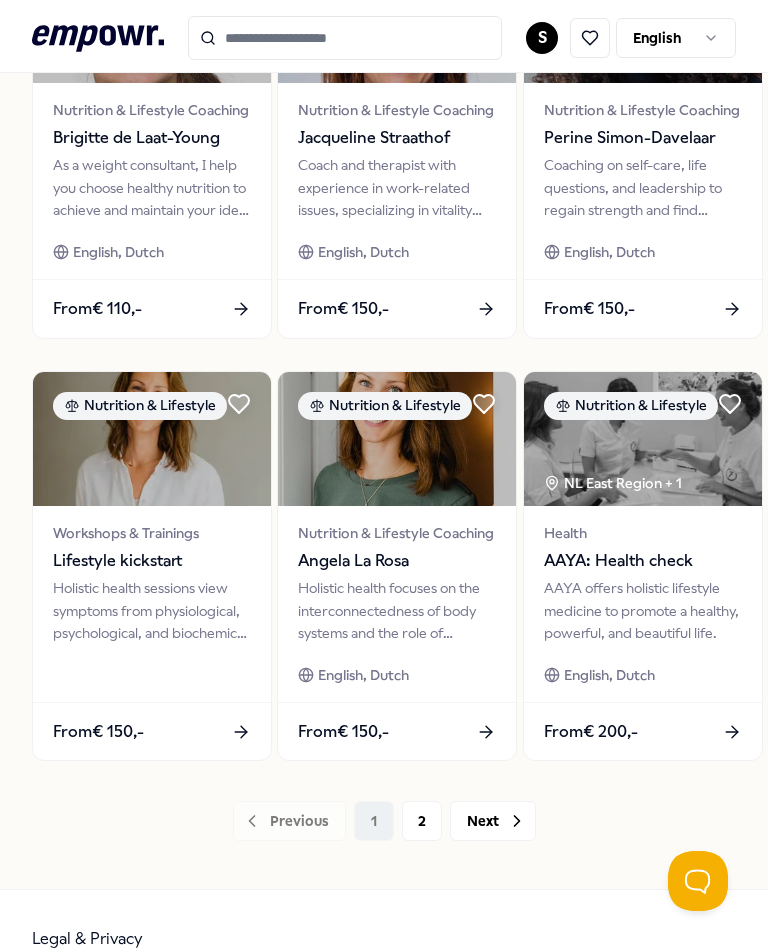 click on "AAYA: Health check" at bounding box center (643, 561) 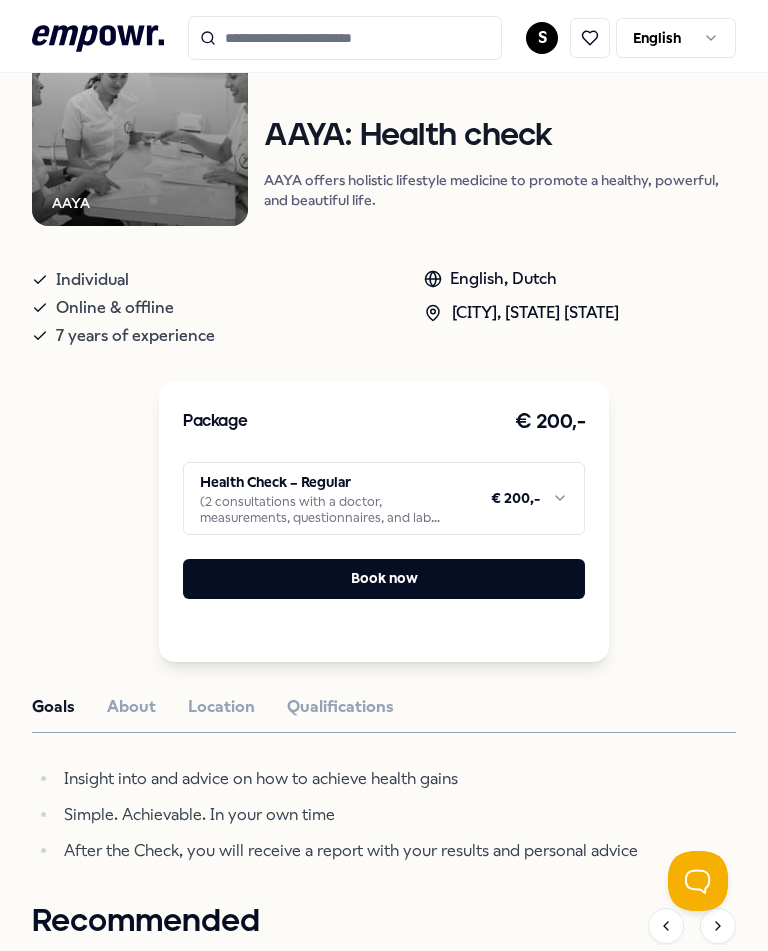 scroll, scrollTop: 216, scrollLeft: 0, axis: vertical 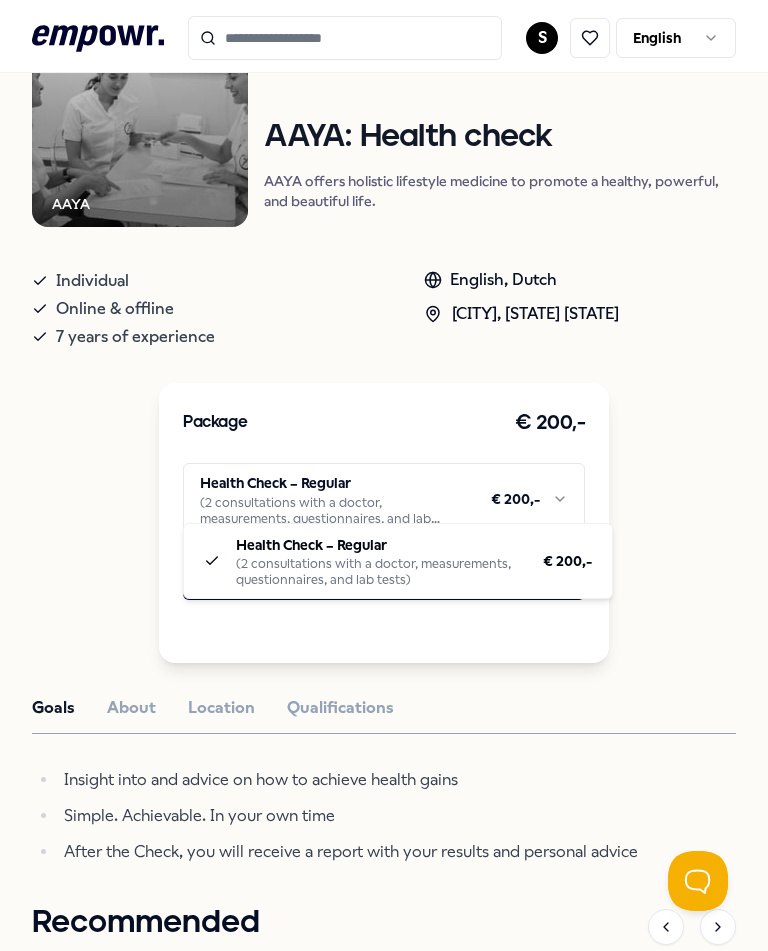click on ".empowr-logo_svg__cls-1{fill:#03032f} S English All categories   Self-care library Back AAYA Nutrition & Lifestyle AAYA: Health check AAYA offers holistic lifestyle medicine to promote a healthy, powerful, and beautiful life. Individual Online & offline 7 years of experience English, Dutch [CITY] Region, [STATE] [STATE] Package € 200,- Health Check – Regular (2 consultations with a doctor, measurements, questionnaires, and lab tests) € 200,- Book now Goals About Location Qualifications Insight into and advice on how to achieve health gains Simple. Achievable. In your own time After the Check, you will receive a report with your results and personal advice Recommended Relaxation [STATE] East Region   + 1 Retreats One Day Breathing Retreat Embark on a profound inner journey and fully connect with yourself during this
One Day Breath Retreat. Dutch From € 170,- Relaxation [CITY] Region   Wellness Renessence: Wellness & Mindfulness English, Dutch From € 115,- Relaxation   From" at bounding box center (384, 475) 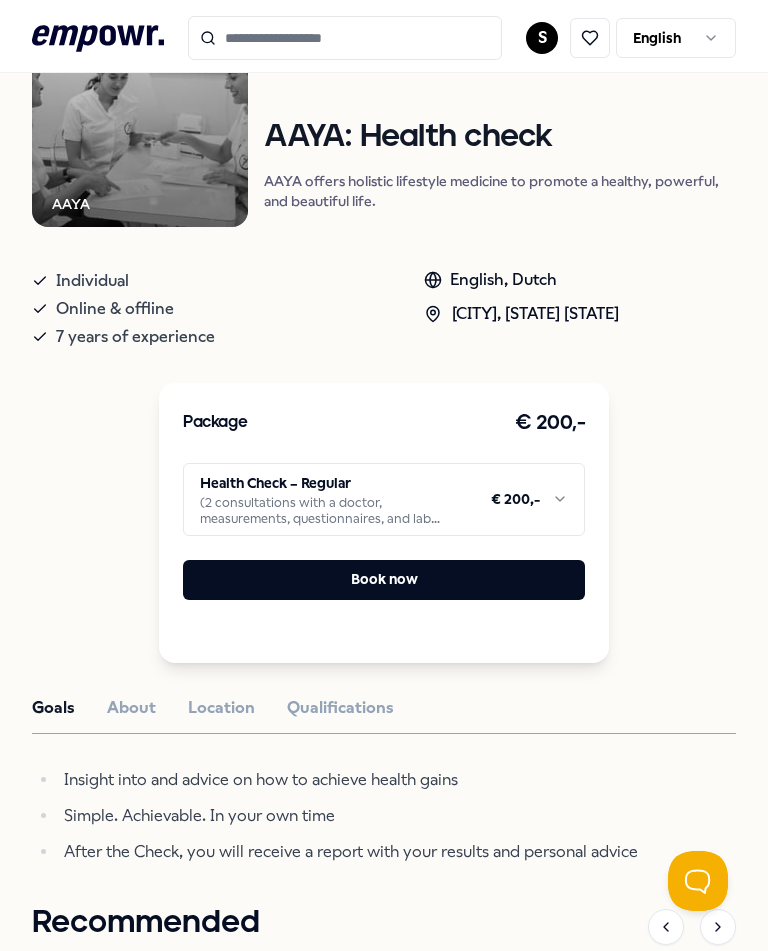 click on "Book now" at bounding box center (384, 580) 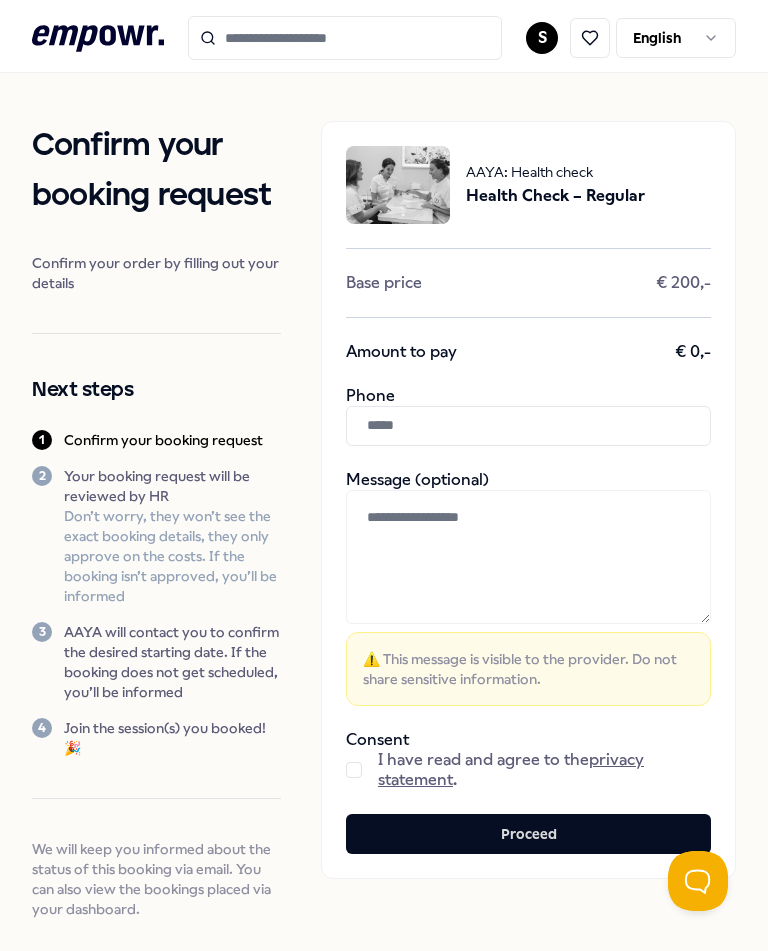 scroll, scrollTop: 0, scrollLeft: 0, axis: both 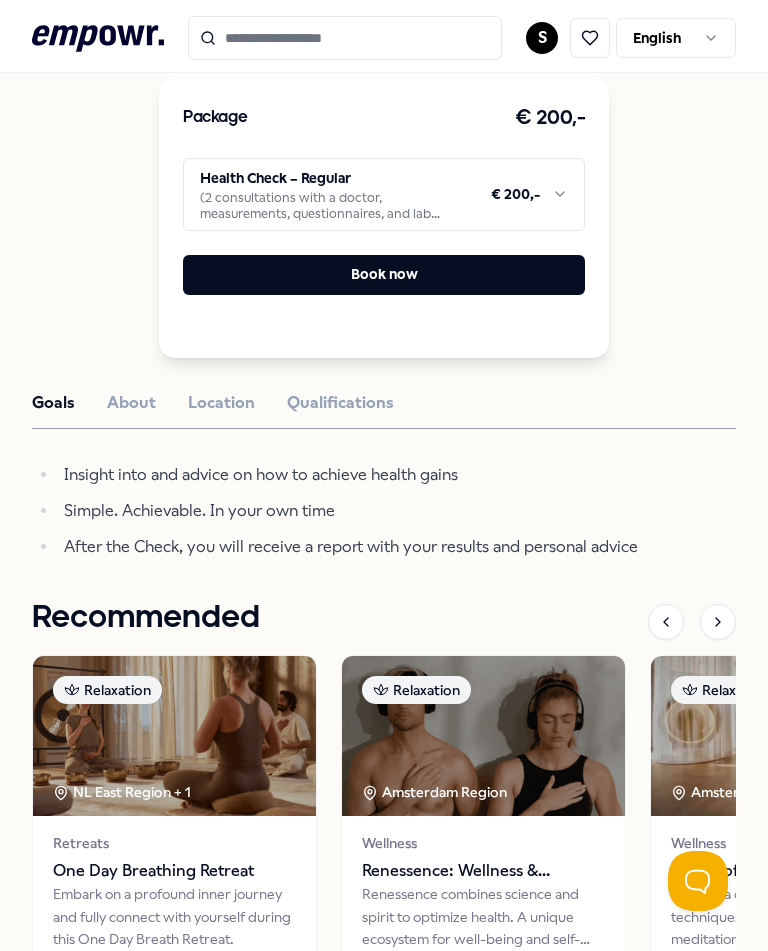 click on "About" at bounding box center [131, 403] 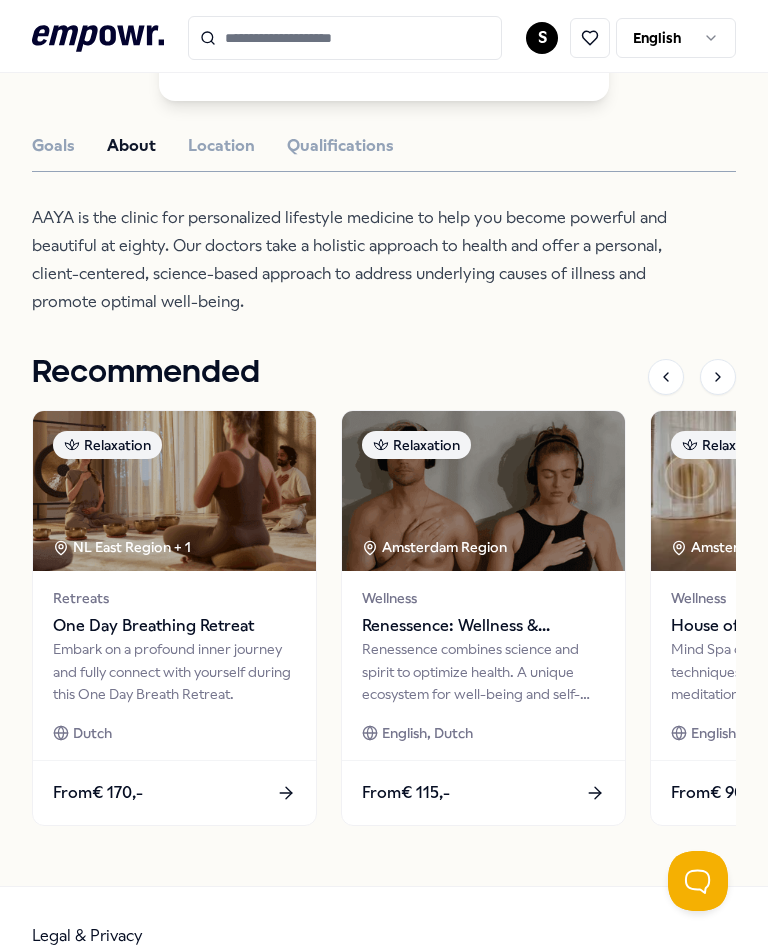 scroll, scrollTop: 776, scrollLeft: 0, axis: vertical 